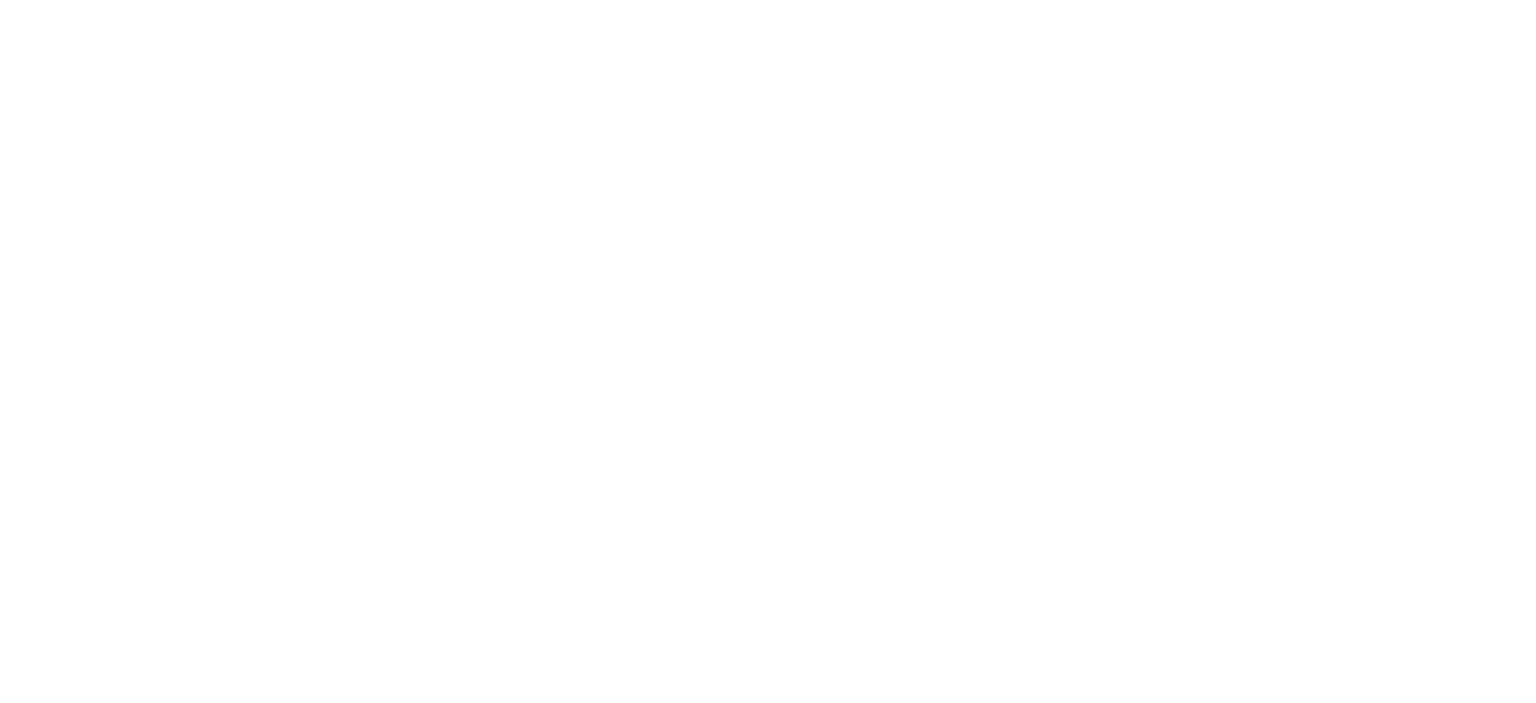 scroll, scrollTop: 0, scrollLeft: 0, axis: both 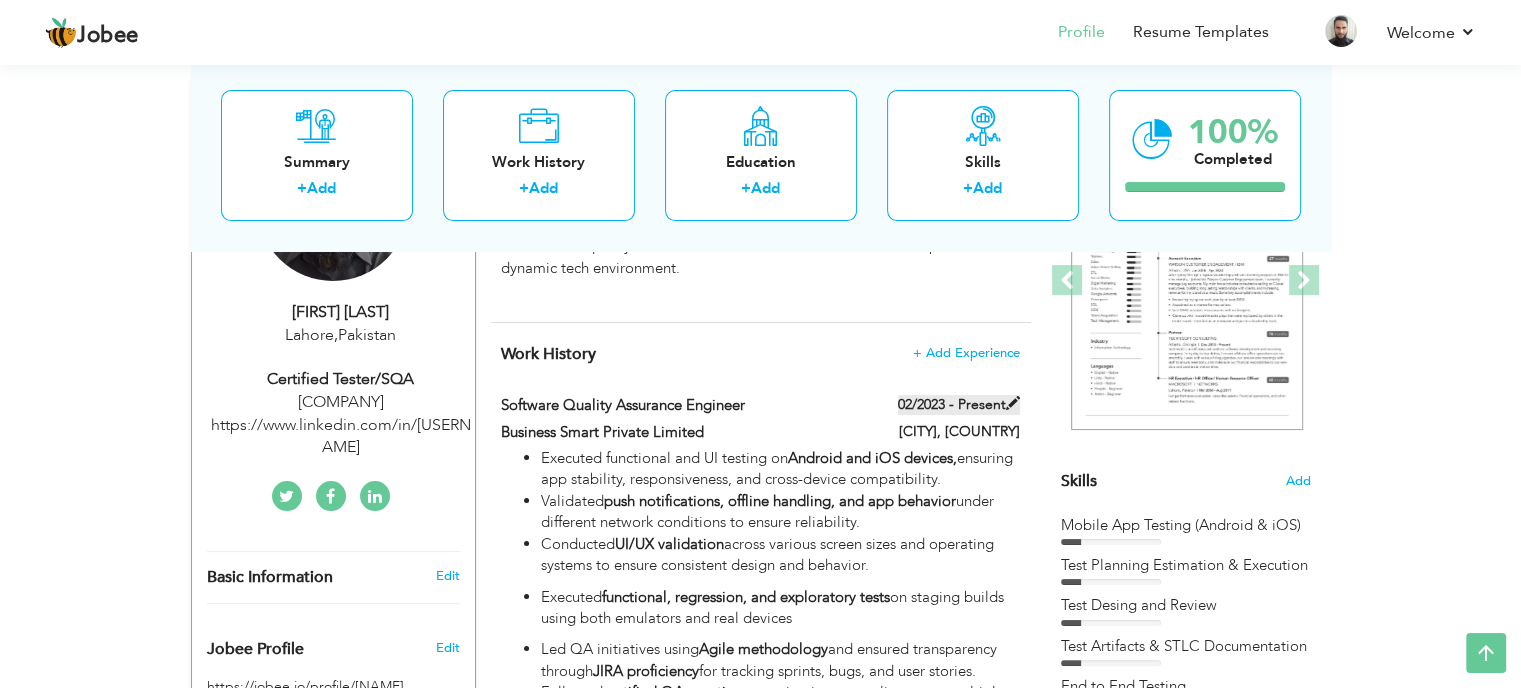 click on "02/2023 - Present" at bounding box center [959, 405] 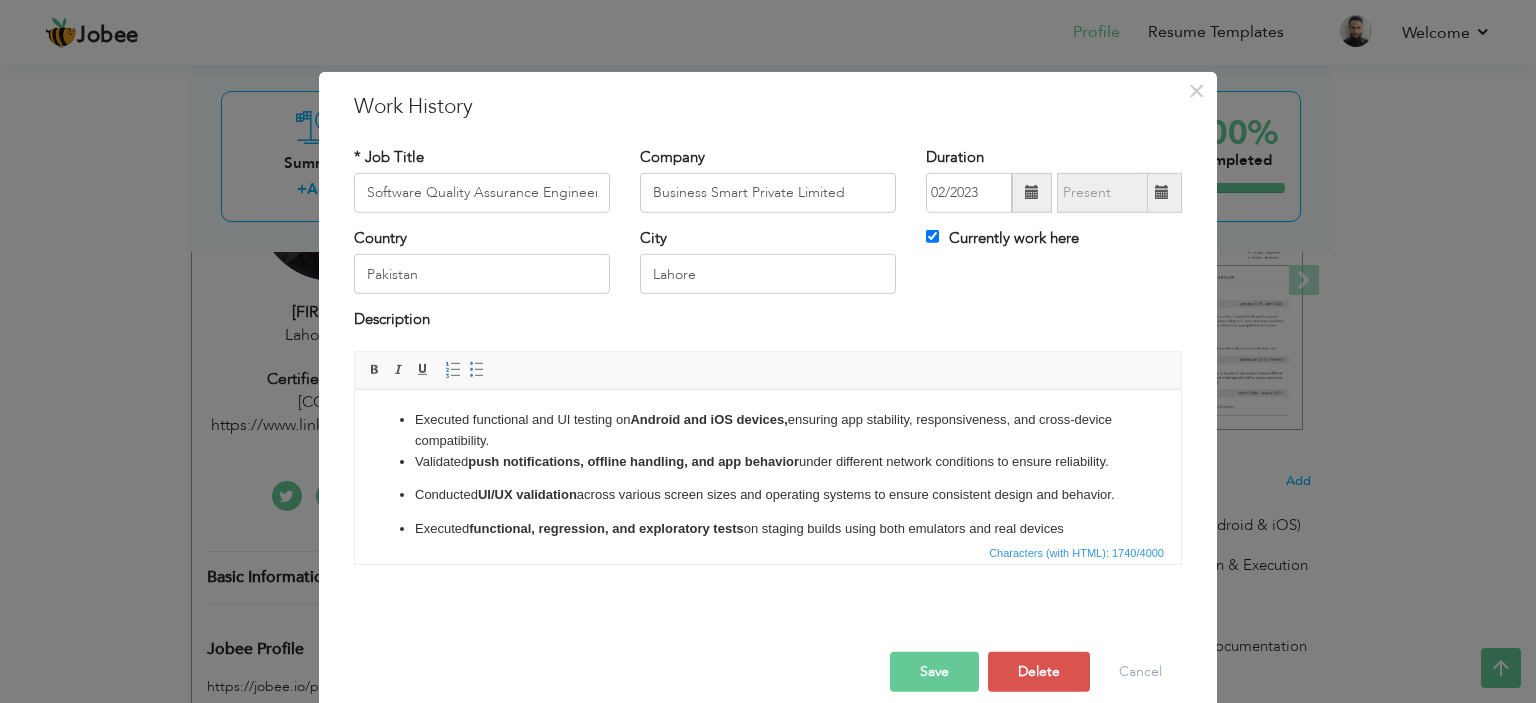 click on "Characters (with HTML): 1740/4000" at bounding box center [768, 552] 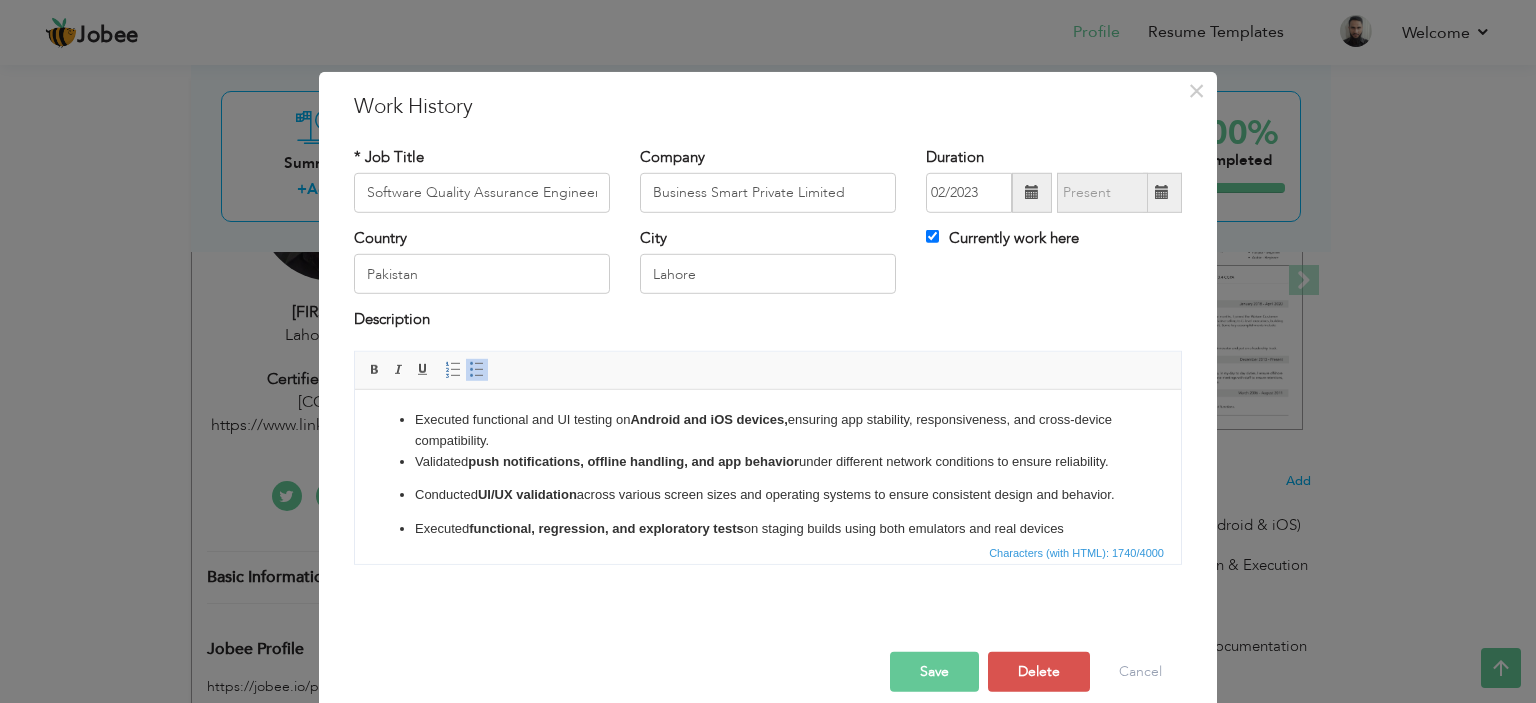 click on "Conducted  UI/UX validation  across various screen sizes and operating systems to ensure consistent design and behavior." at bounding box center [768, 494] 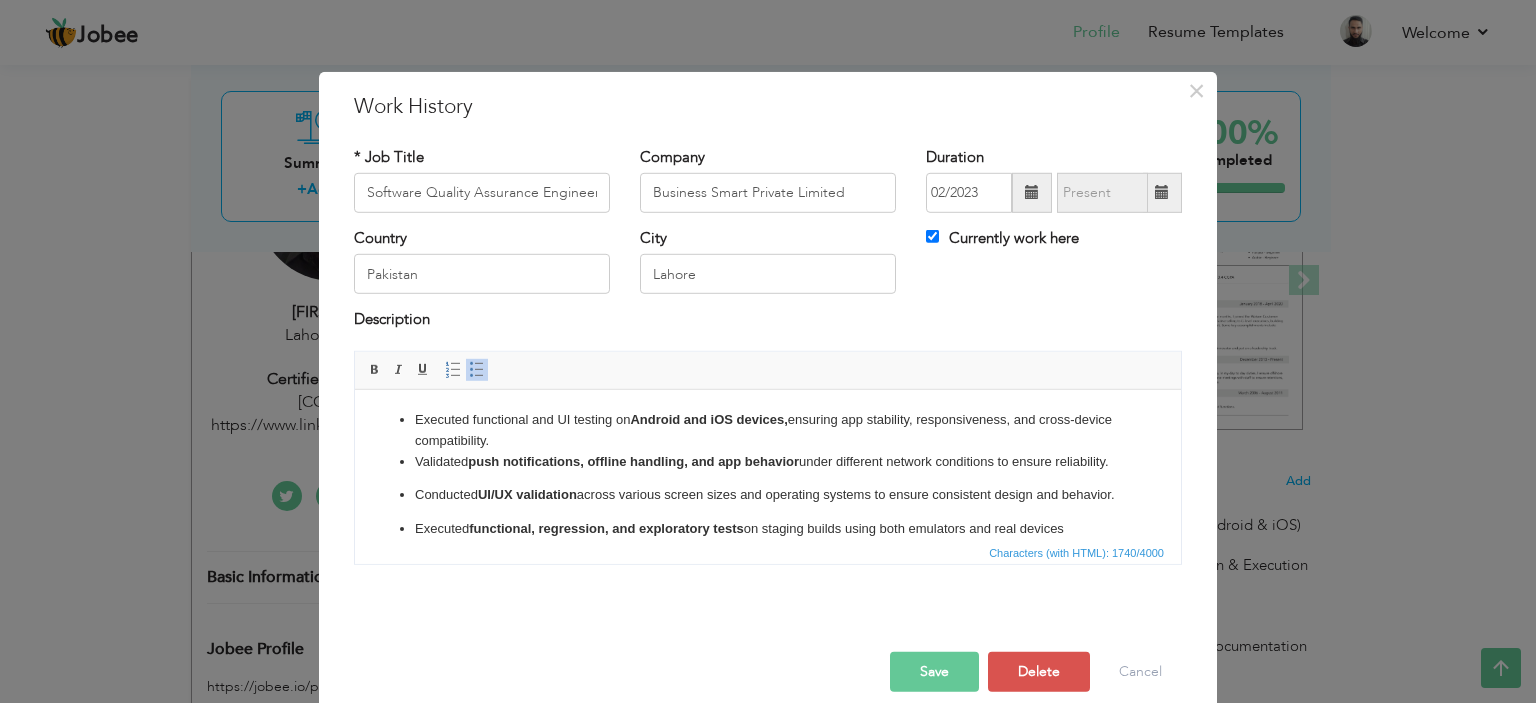 scroll, scrollTop: 12, scrollLeft: 0, axis: vertical 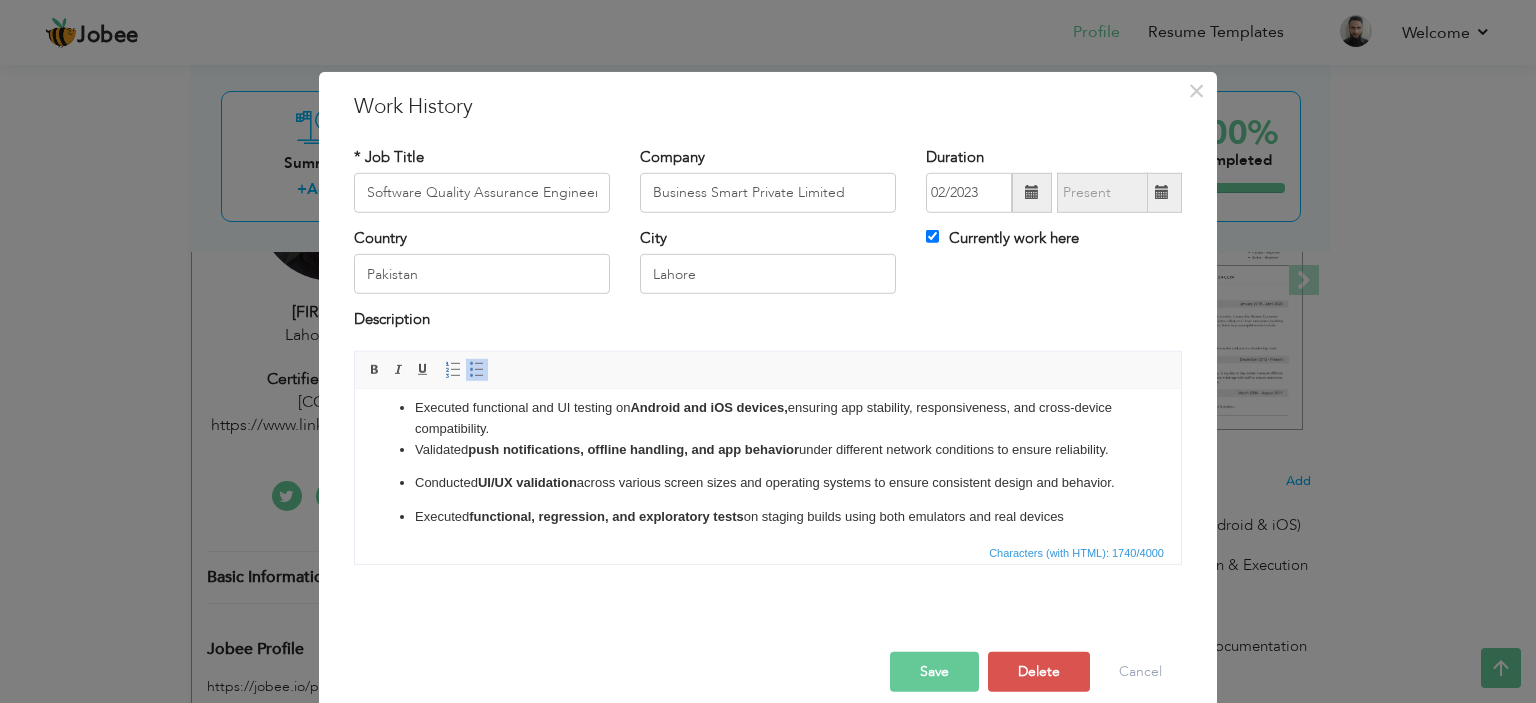 drag, startPoint x: 516, startPoint y: 533, endPoint x: 388, endPoint y: 503, distance: 131.46863 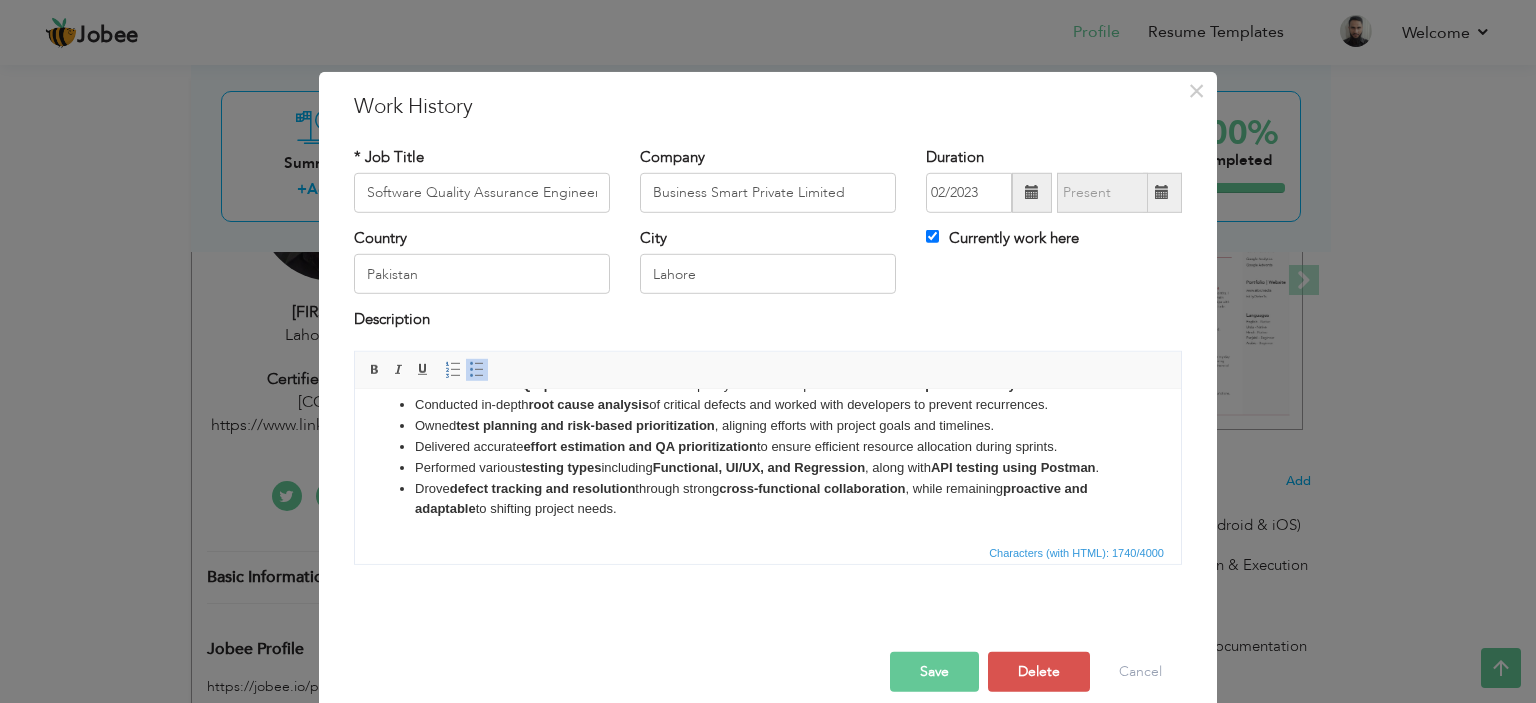 scroll, scrollTop: 0, scrollLeft: 0, axis: both 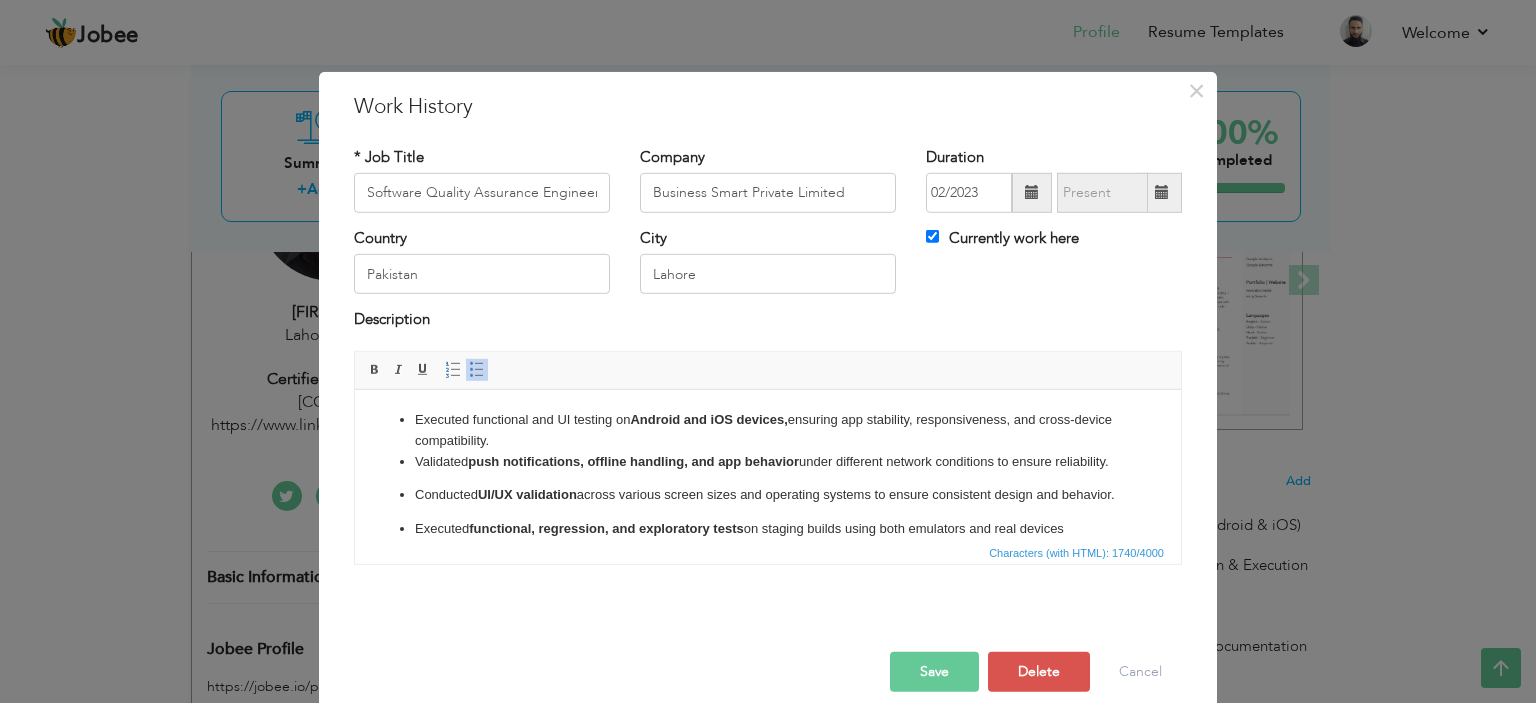 type 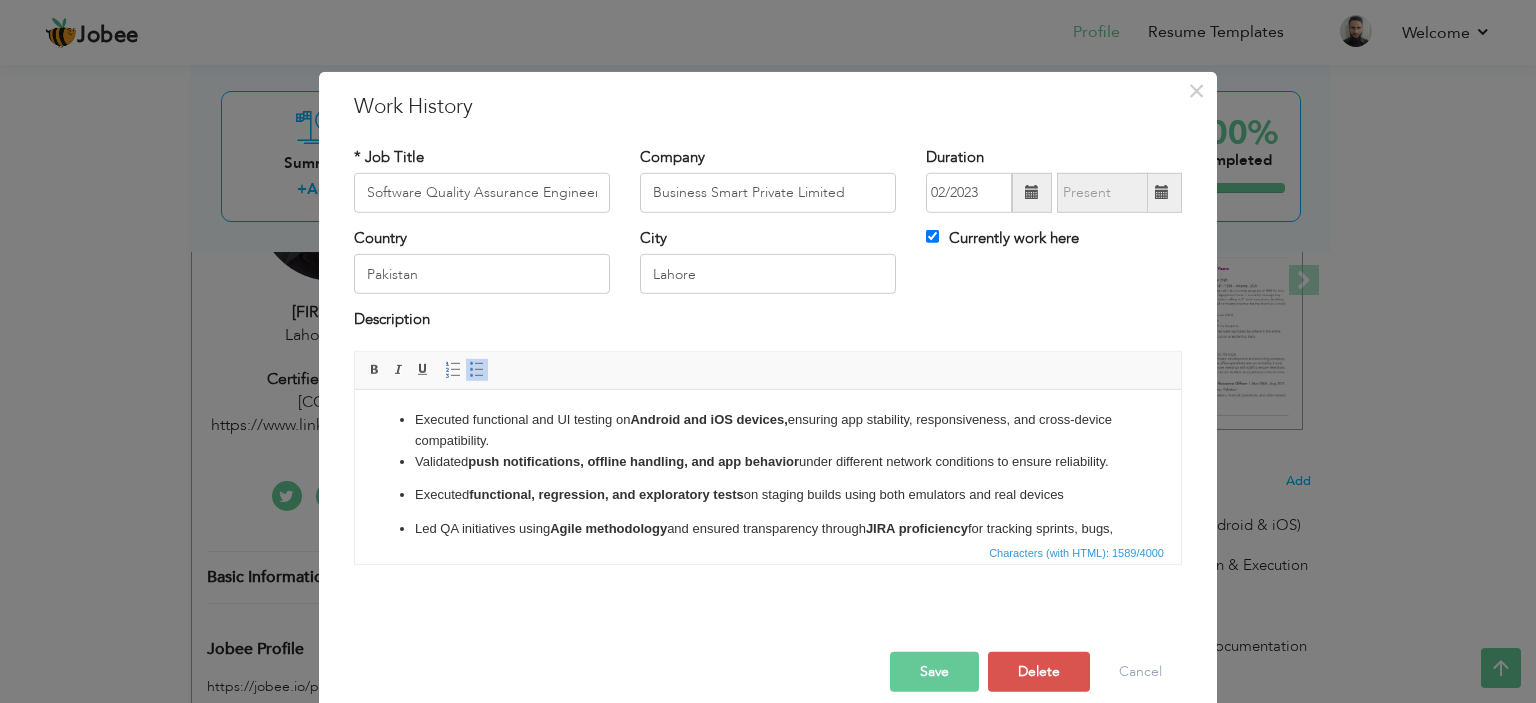 drag, startPoint x: 566, startPoint y: 432, endPoint x: 682, endPoint y: 802, distance: 387.75766 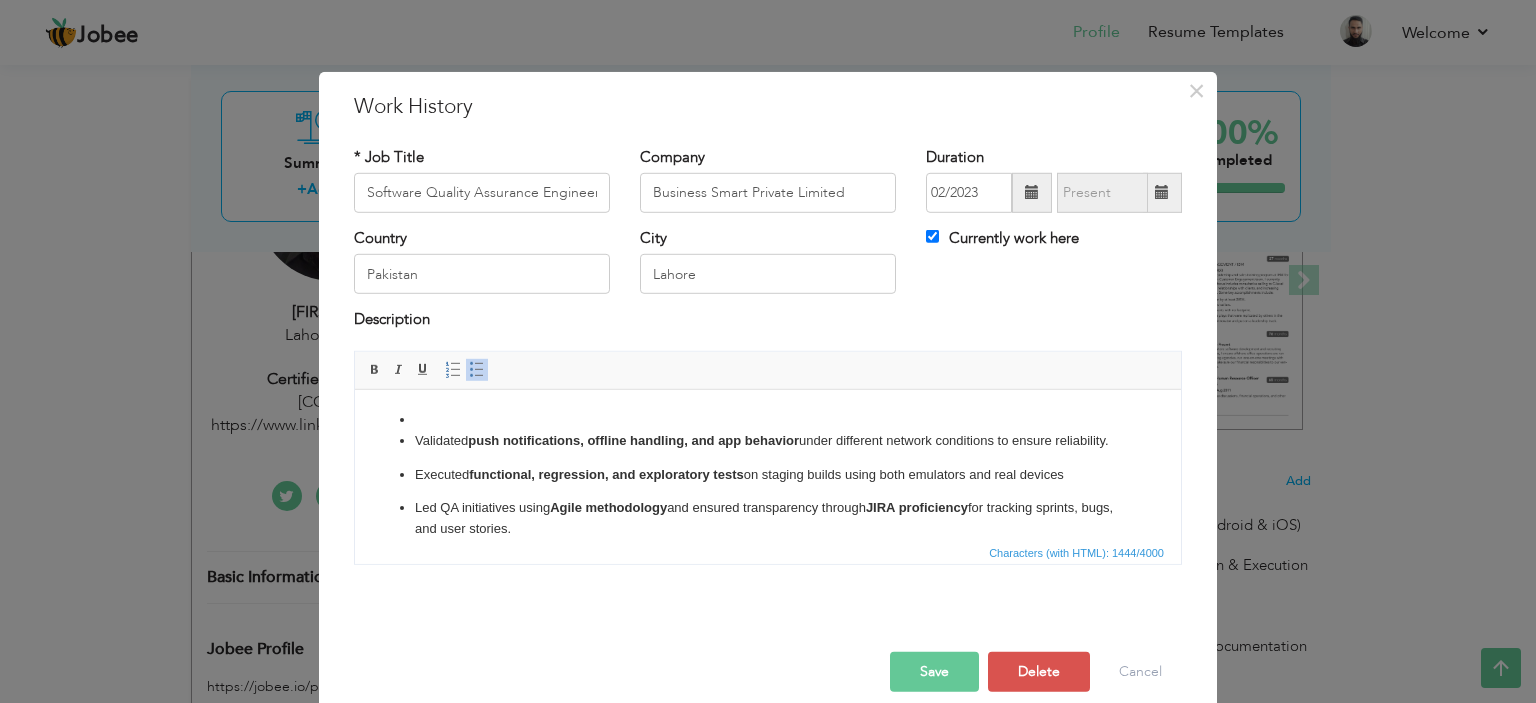 click on "Validated push notifications, offline handling, and app behavior under different network conditions to ensure reliability. Executed functional, regression, and exploratory tests on staging builds using both emulators and real devices Led QA initiatives using Agile methodology and ensured transparency through JIRA proficiency for tracking sprints, bugs, and user stories. Followed certified QA practices to maintain test quality across multiple releases in a fast-paced delivery environment. Conducted in-depth root cause analysis of critical defects and worked with developers to prevent recurrences. Owned test planning and risk-based prioritization, aligning efforts with project goals and timelines. Delivered accurate effort estimation and QA prioritization to ensure efficient resource allocation during sprints. Performed various testing types including Functional, UI/UX, and Regression, along with API testing using Postman. Drove defect tracking and resolution through strong" at bounding box center (768, 547) 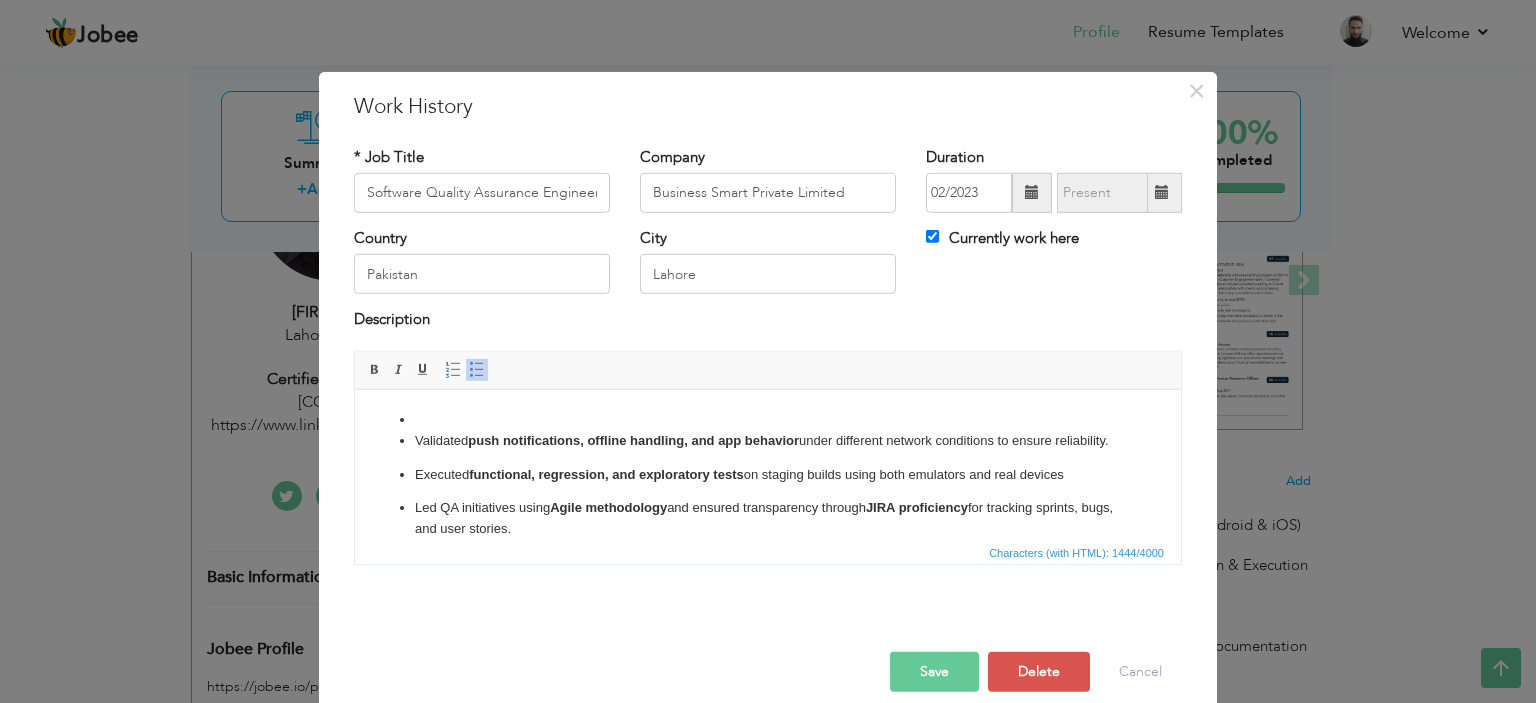 click at bounding box center (768, 419) 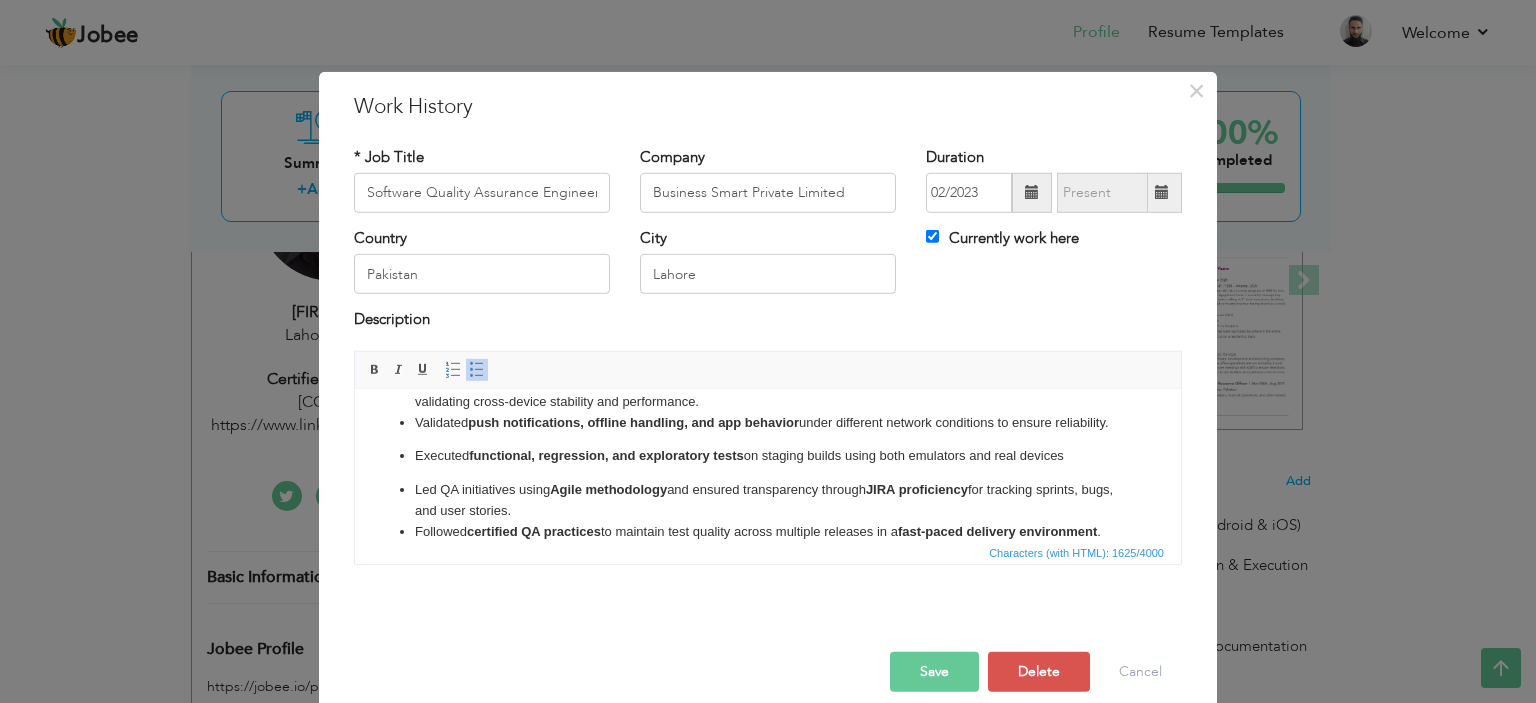 scroll, scrollTop: 248, scrollLeft: 0, axis: vertical 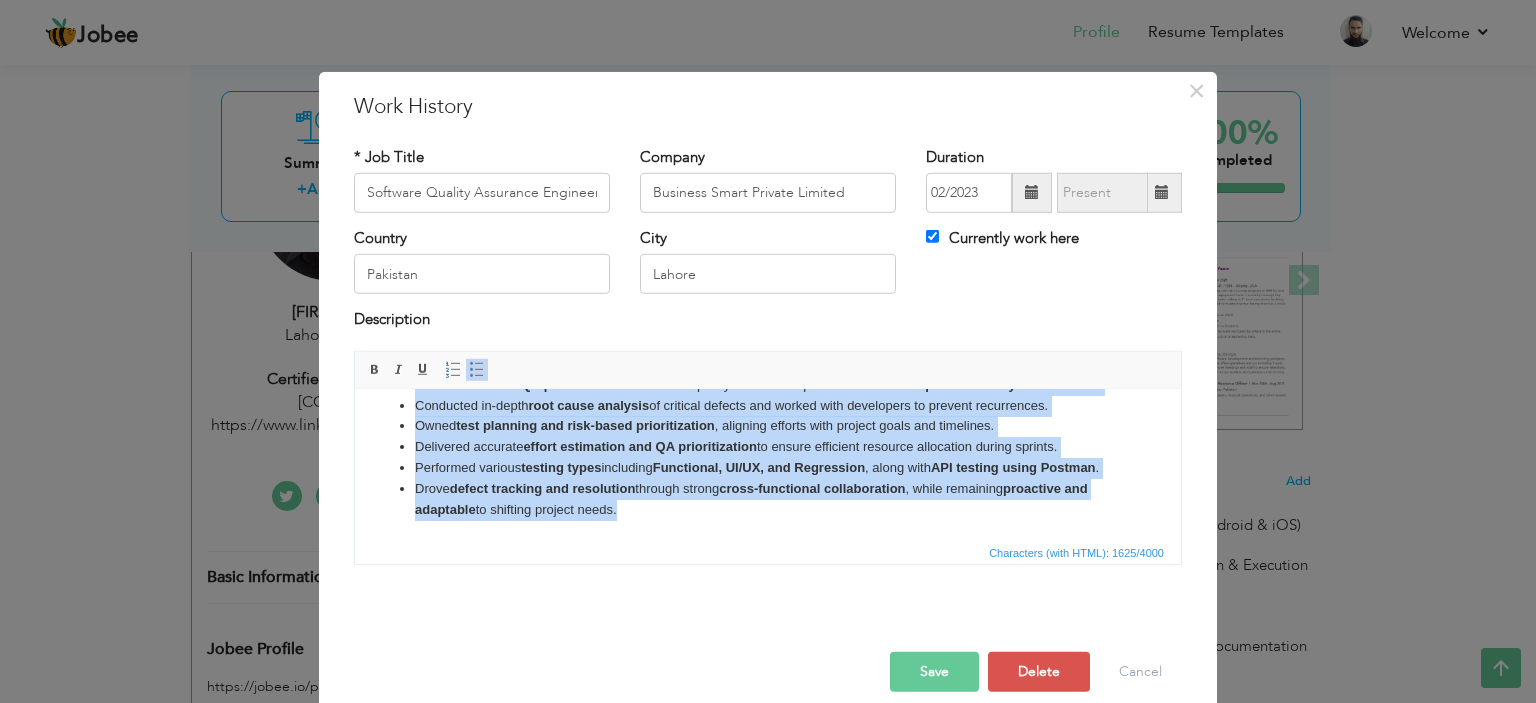 drag, startPoint x: 412, startPoint y: 503, endPoint x: 964, endPoint y: 1000, distance: 742.77386 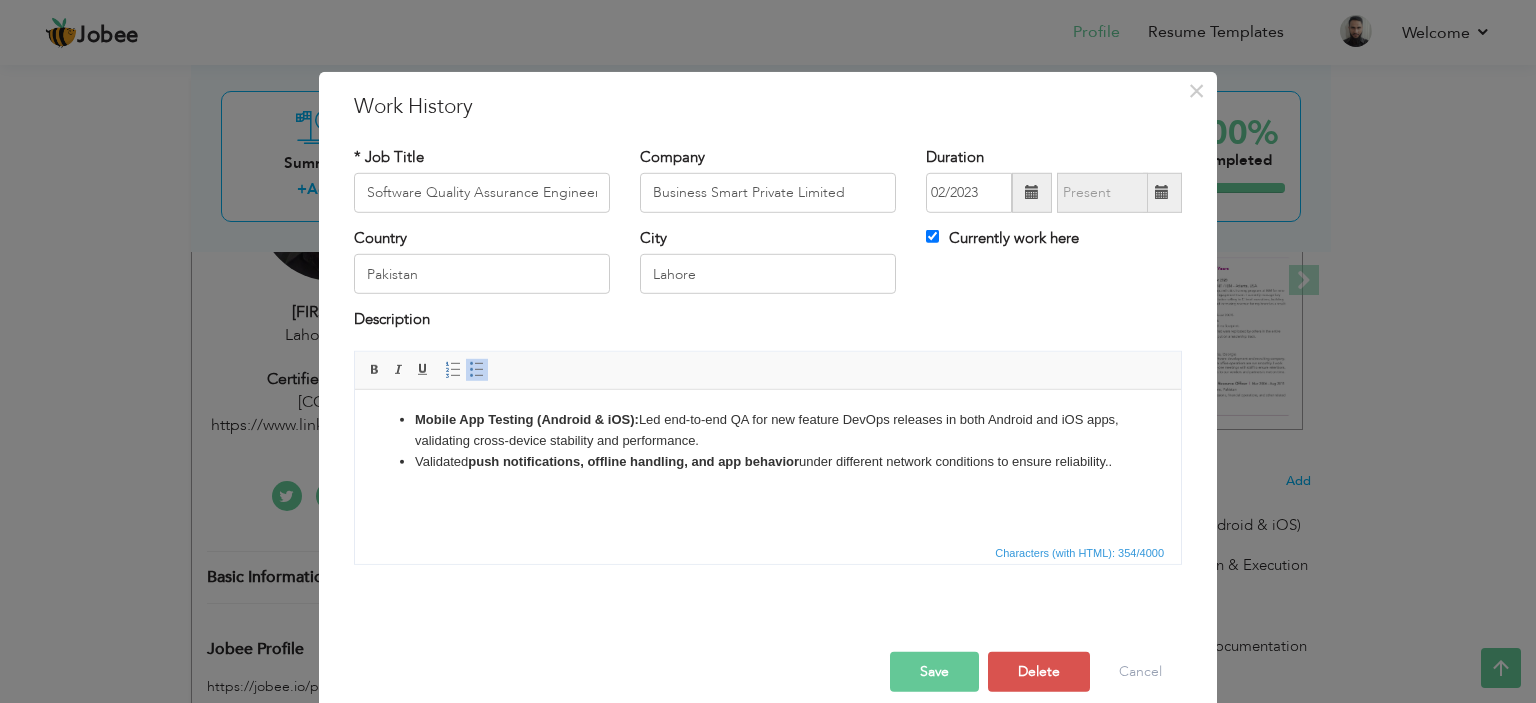 scroll, scrollTop: 0, scrollLeft: 0, axis: both 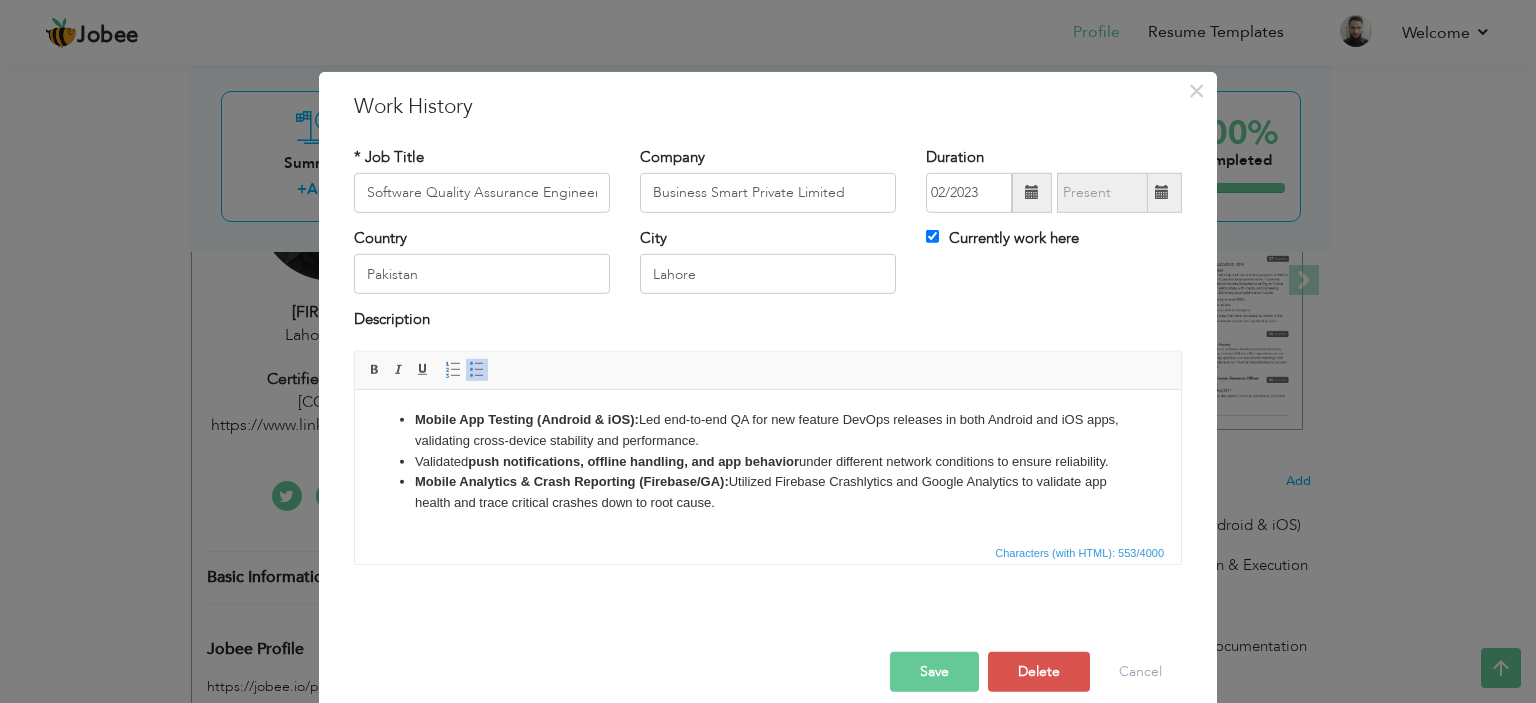 click on "Mobile Analytics & Crash Reporting (Firebase/GA):" at bounding box center [572, 480] 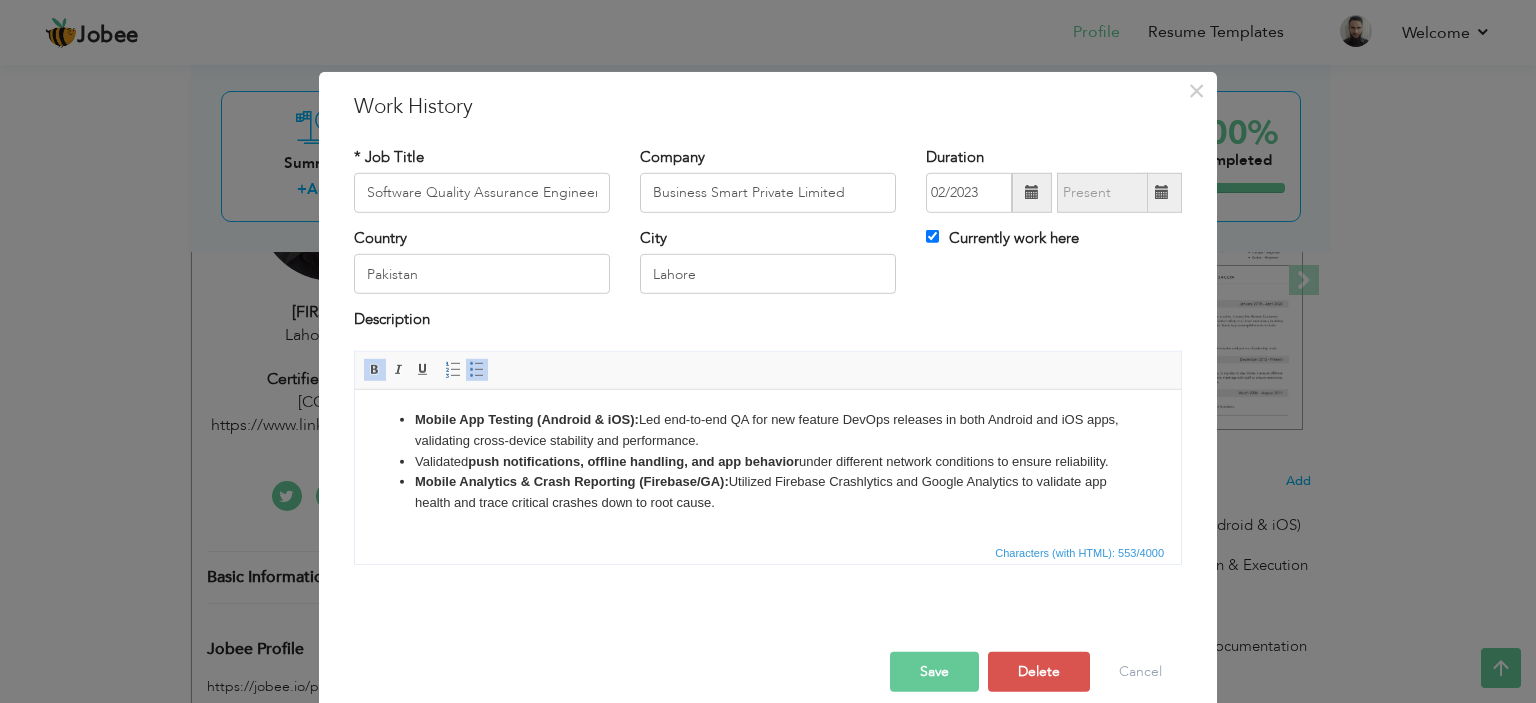 click on "Mobile Analytics & Crash Reporting (Firebase/GA): Utilized Firebase Crashlytics and Google Analytics to validate app health and trace critical crashes down to root cause." at bounding box center (768, 492) 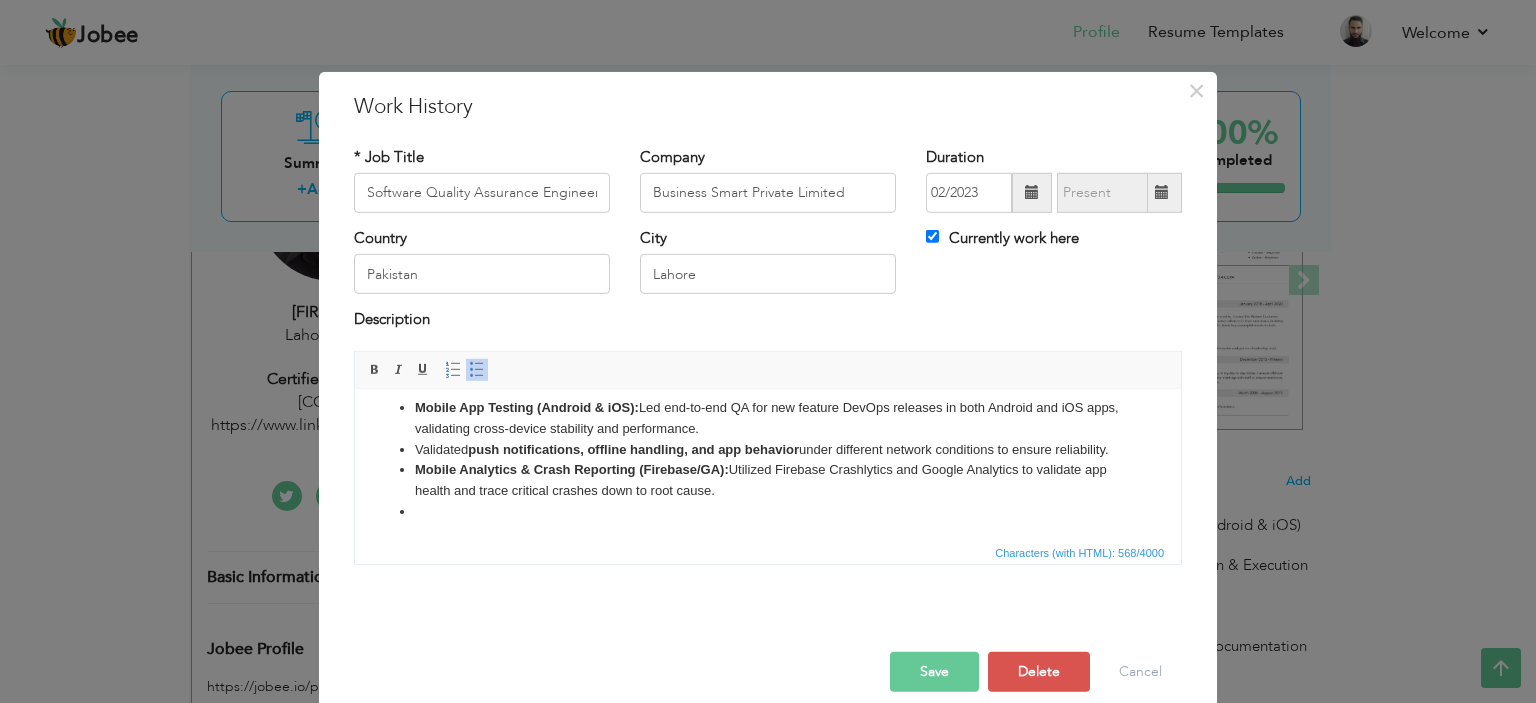 scroll, scrollTop: 32, scrollLeft: 0, axis: vertical 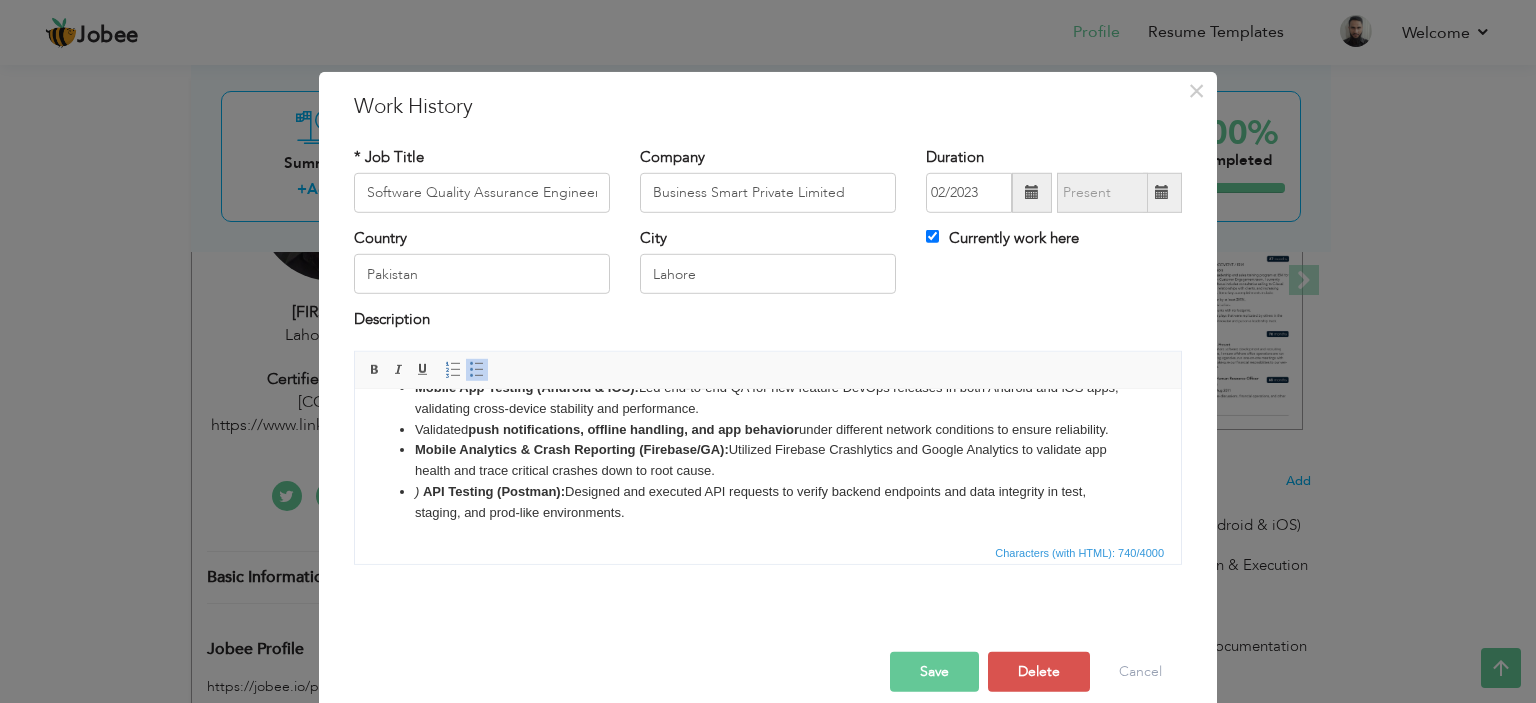 click on ") API Testing (Postman): Designed and executed API requests to verify backend endpoints and data integrity in test, staging, and prod‑like environments." at bounding box center [768, 502] 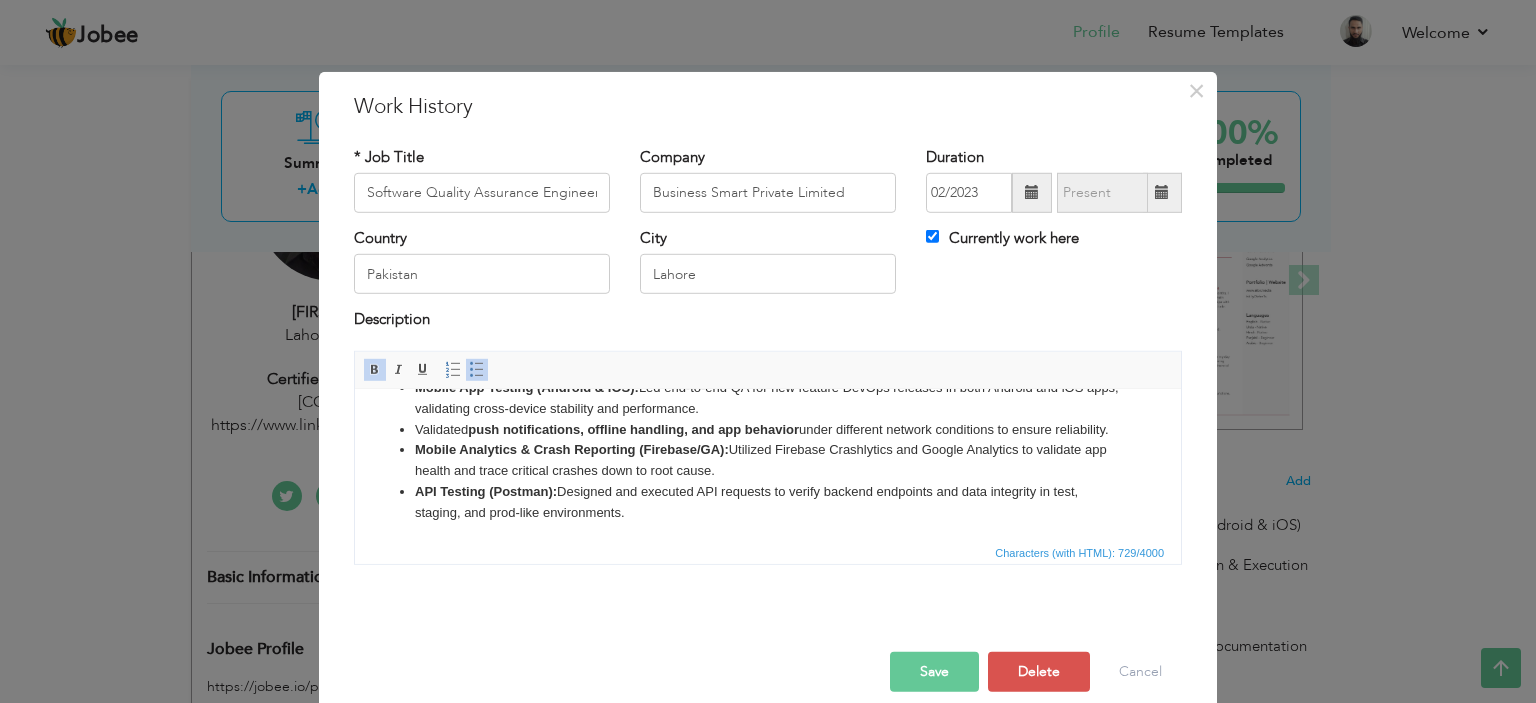 click on "Characters (with HTML): 729/4000" at bounding box center [768, 552] 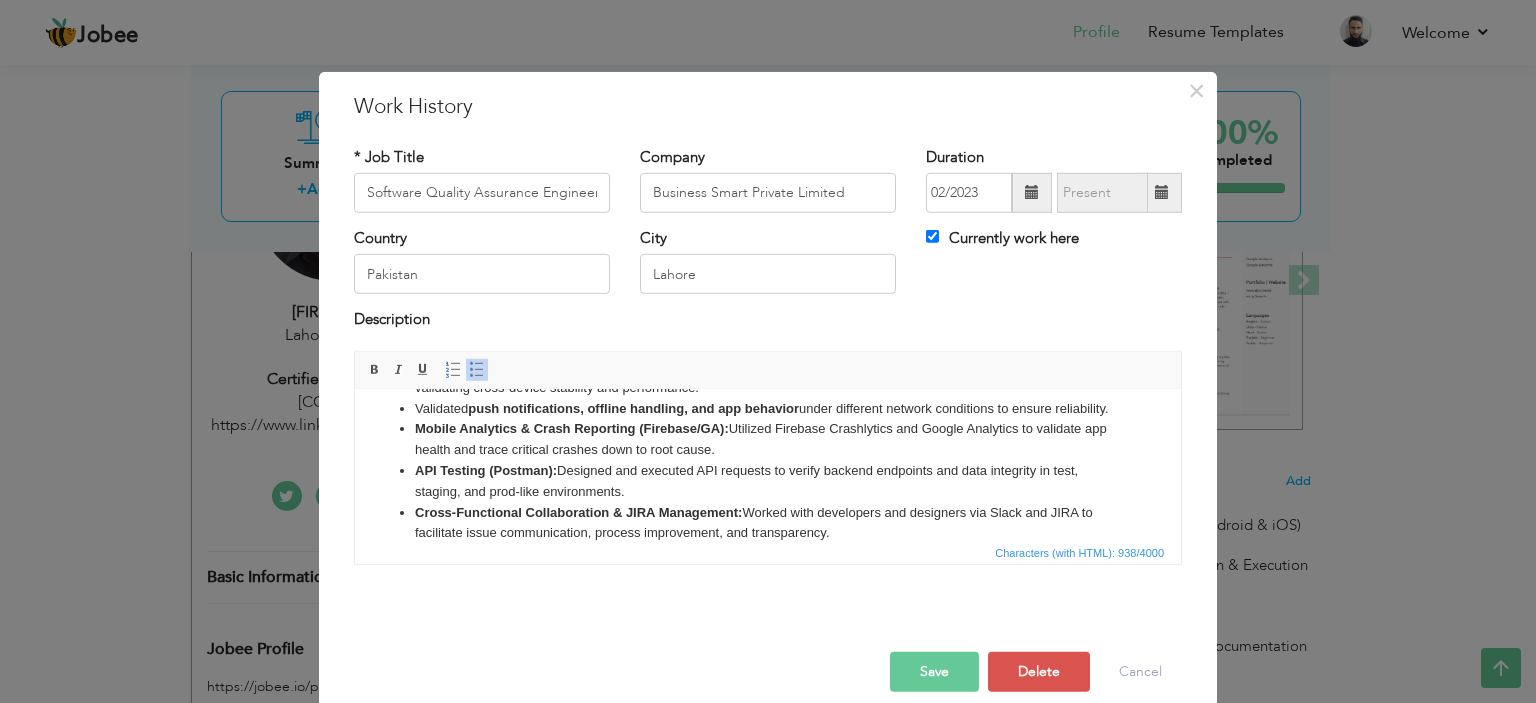 scroll, scrollTop: 74, scrollLeft: 0, axis: vertical 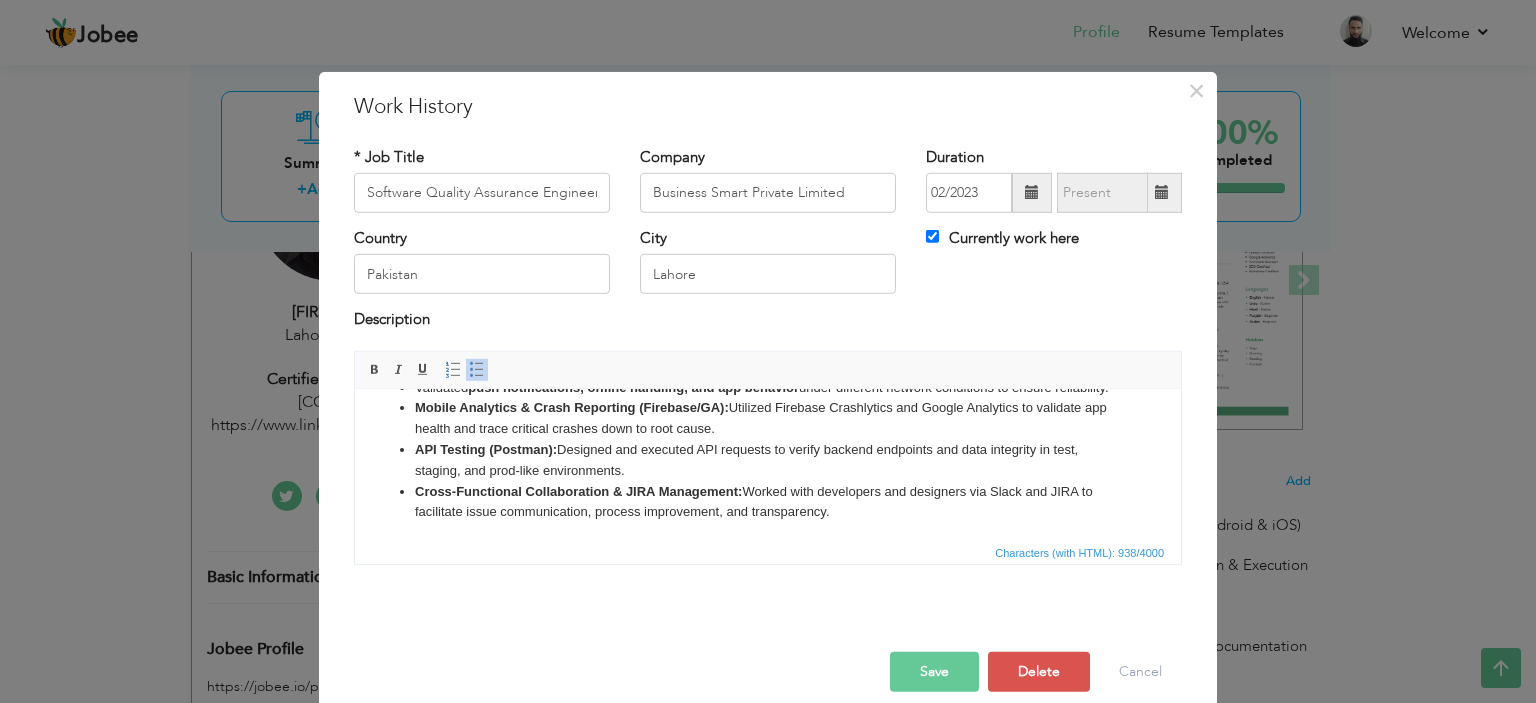 click on "Characters (with HTML): 938/4000" at bounding box center [768, 552] 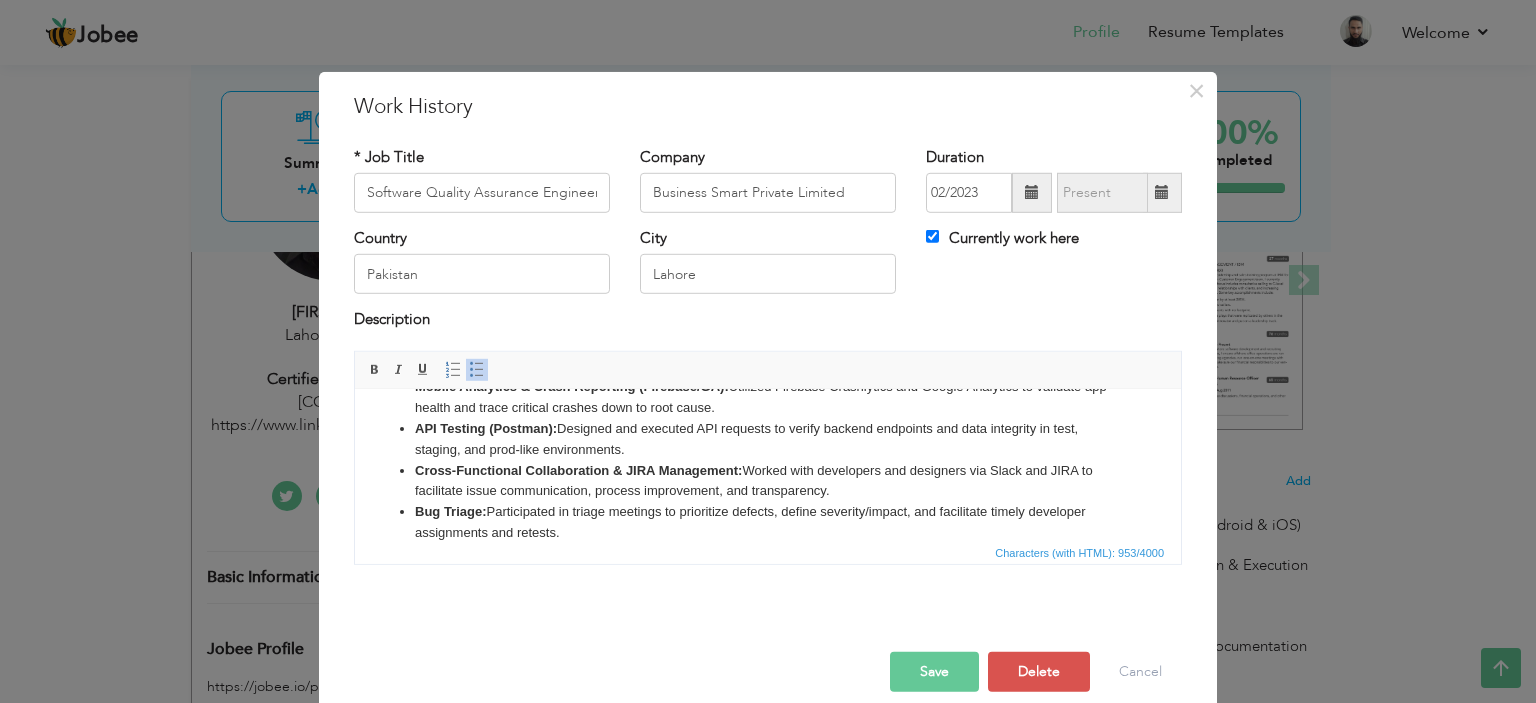 scroll, scrollTop: 116, scrollLeft: 0, axis: vertical 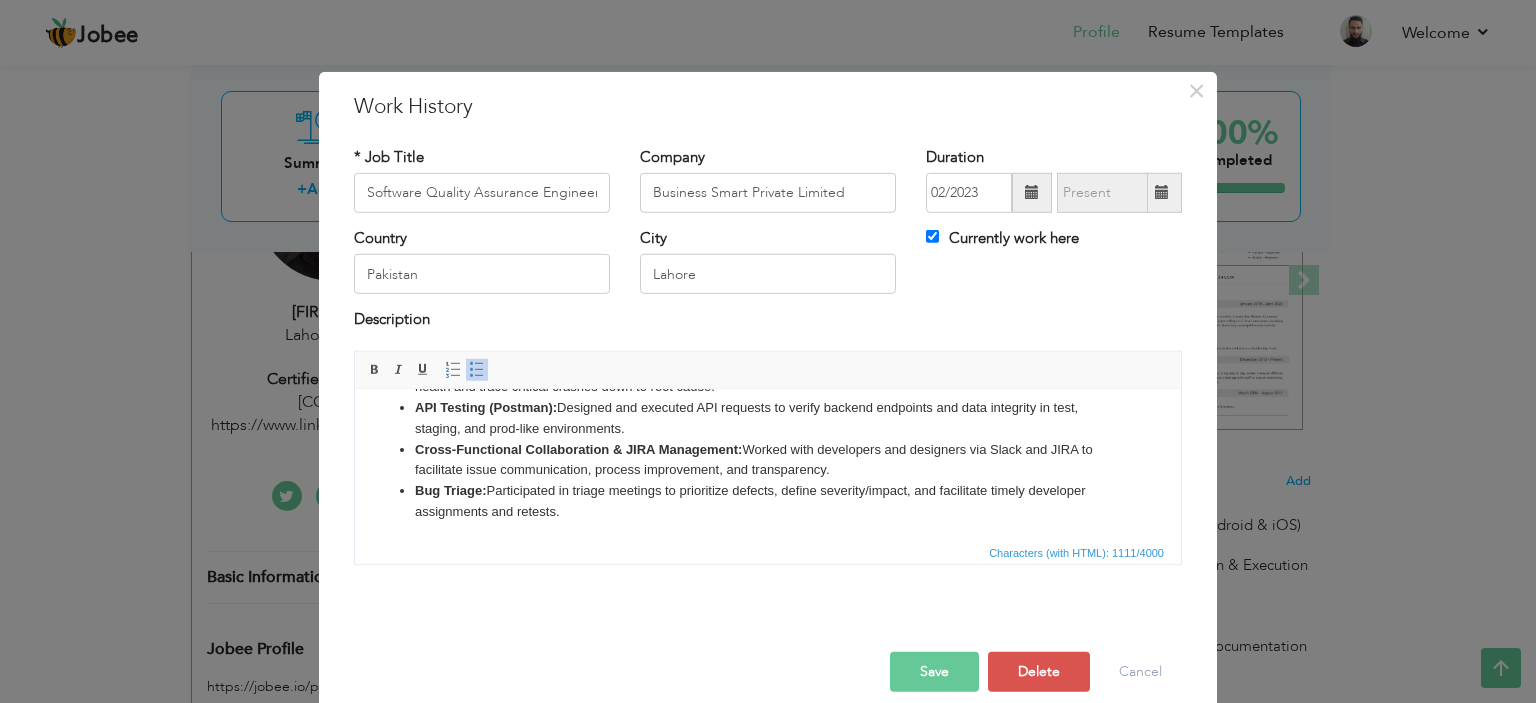 click on "Bug Triage: Participated in triage meetings to prioritize defects, define severity/impact, and facilitate timely developer assignments and retests." at bounding box center (768, 501) 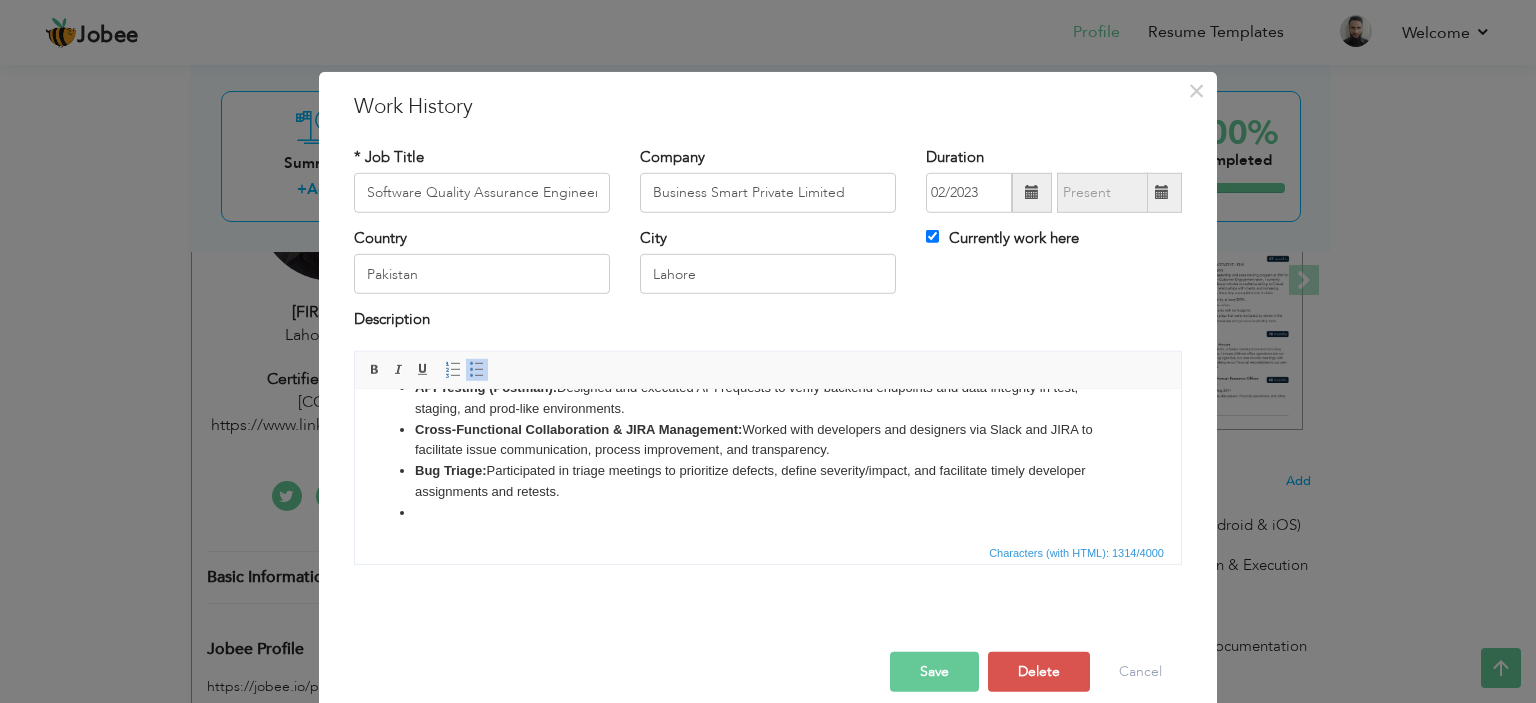 scroll, scrollTop: 157, scrollLeft: 0, axis: vertical 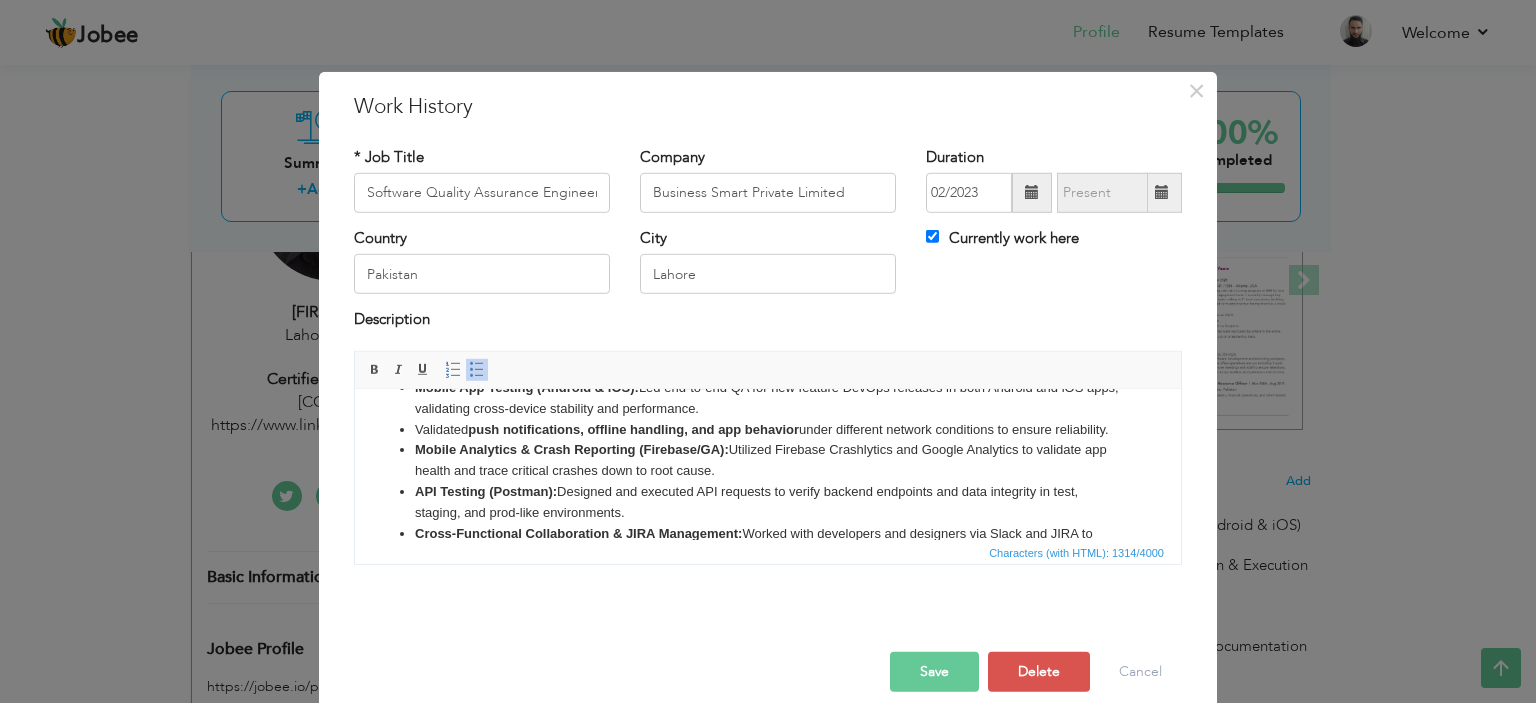 click on "Save" at bounding box center (934, 672) 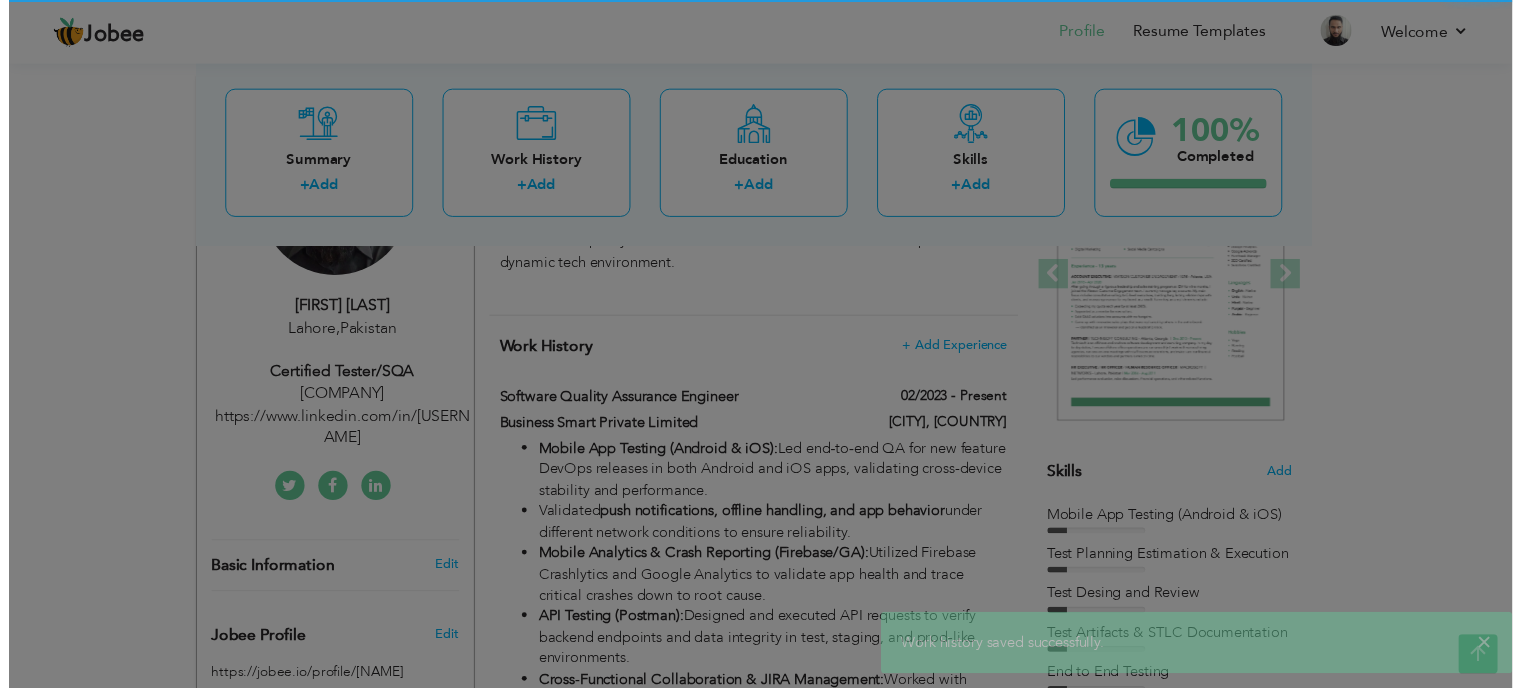 scroll, scrollTop: 0, scrollLeft: 0, axis: both 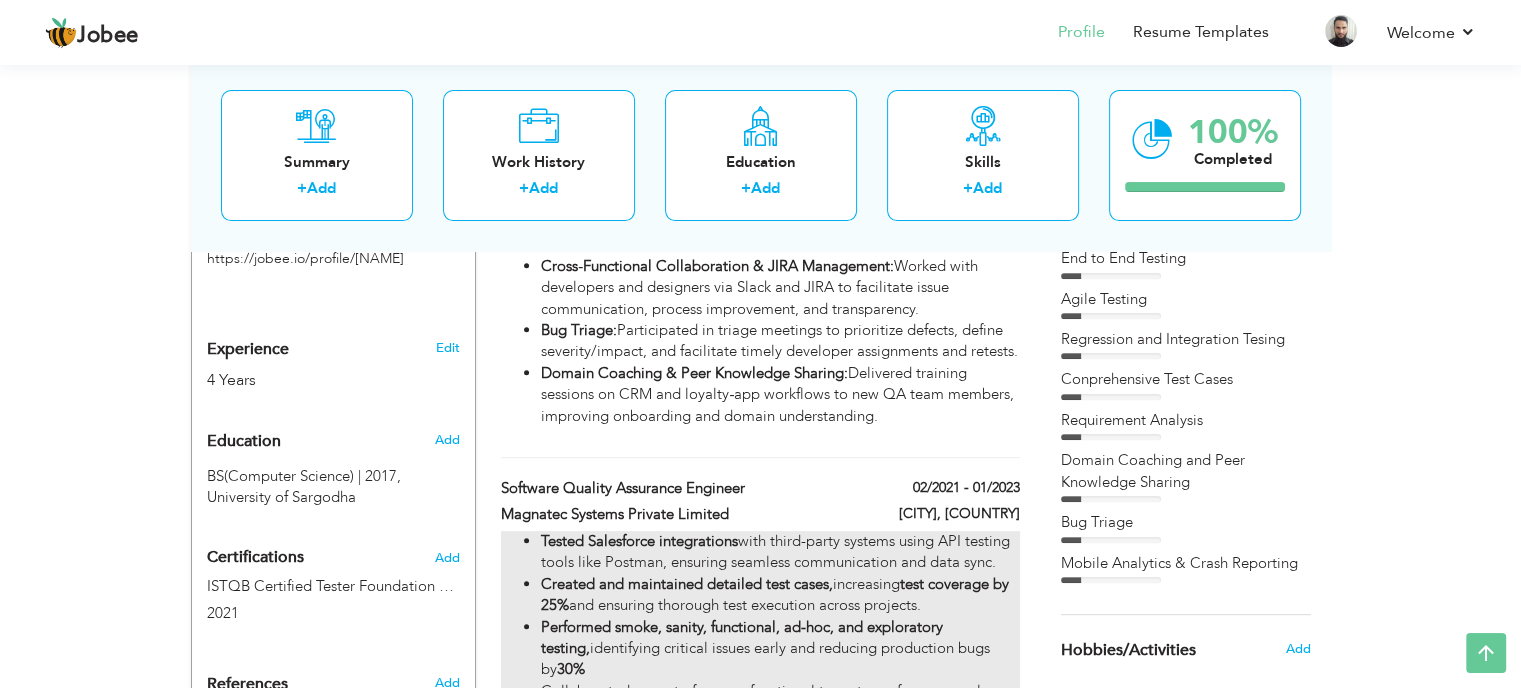 click on "Tested Salesforce integrations with third-party systems using API testing tools like Postman, ensuring seamless communication and data sync." at bounding box center [780, 552] 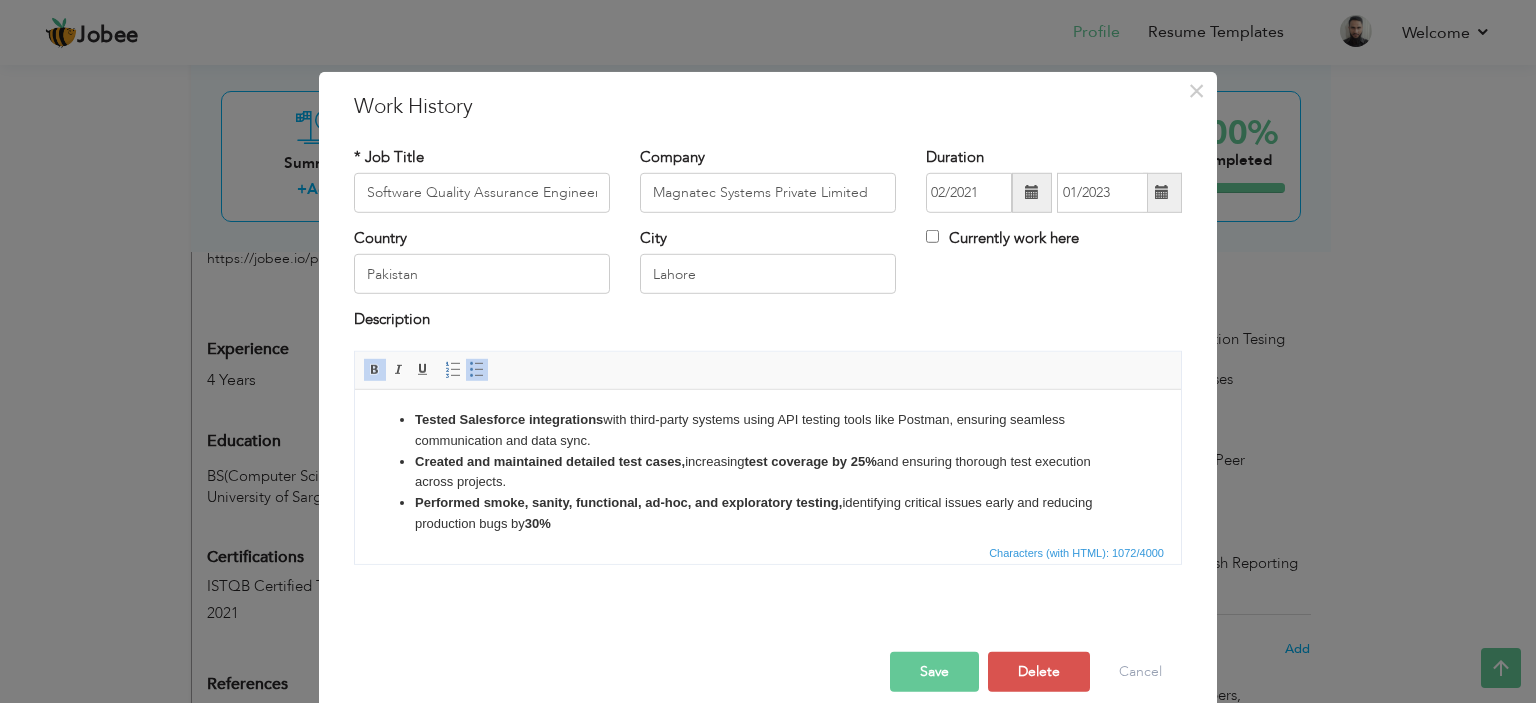 click on "Performed smoke, sanity, functional, ad-hoc, and exploratory testing,  identifying critical issues early and reducing production bugs by  30%" at bounding box center [768, 513] 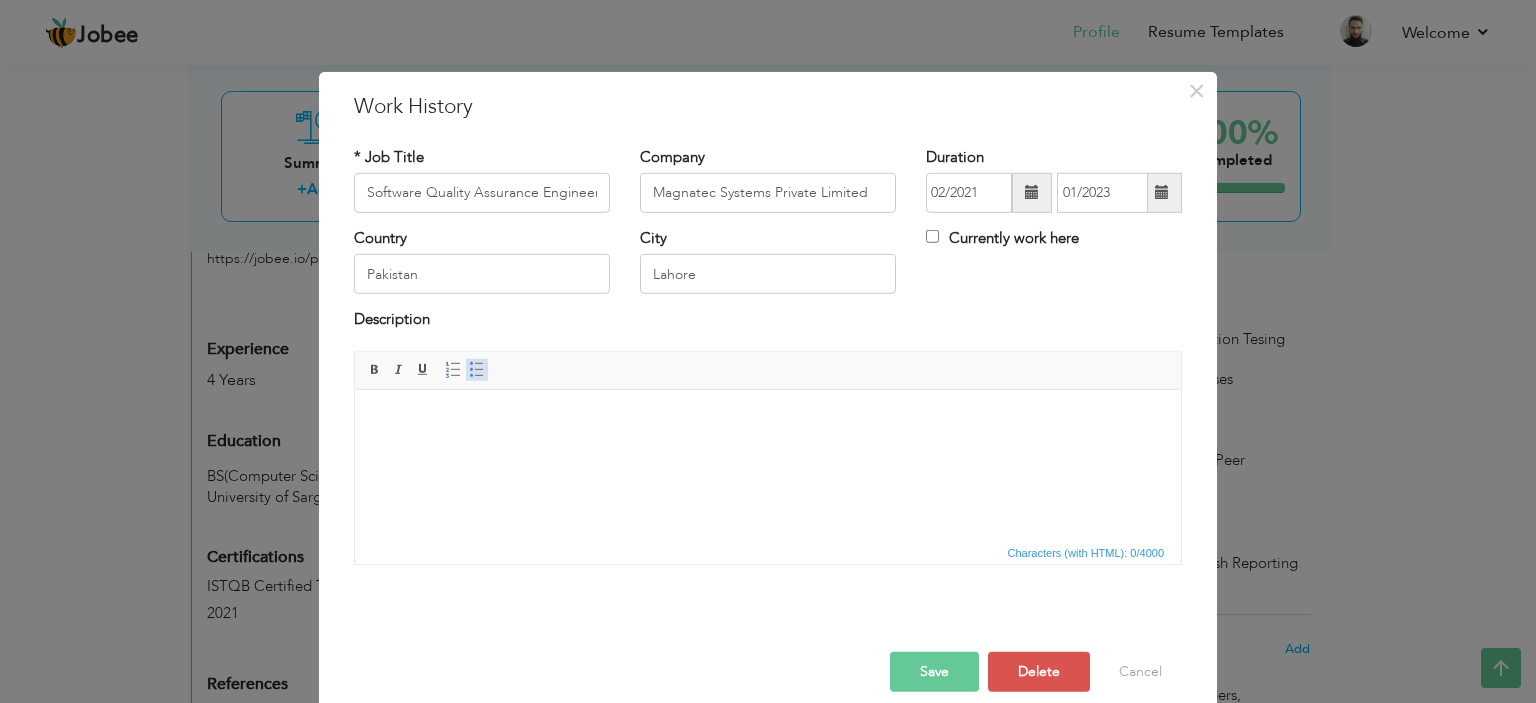 click on "Insert/Remove Bulleted List" at bounding box center [477, 370] 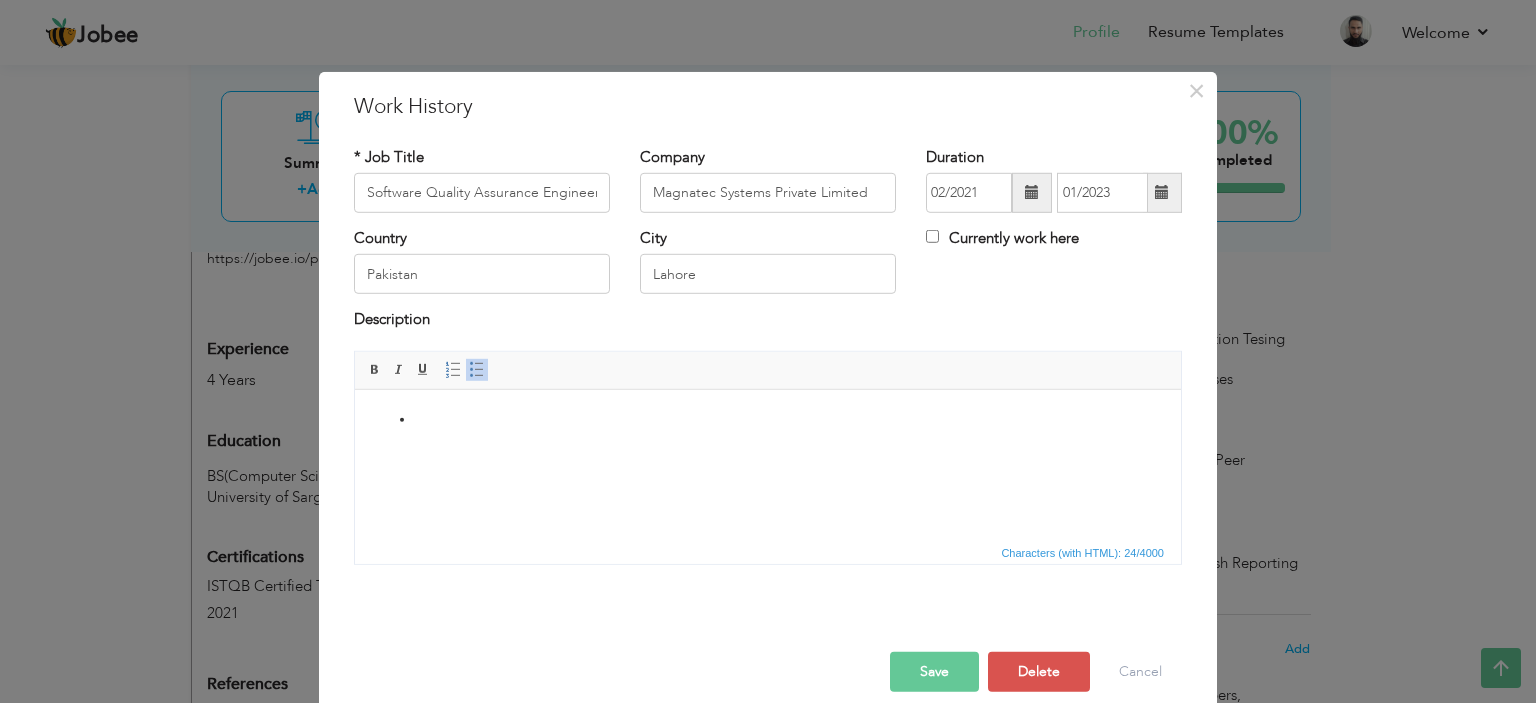 click on "​​​​​​​" at bounding box center (768, 419) 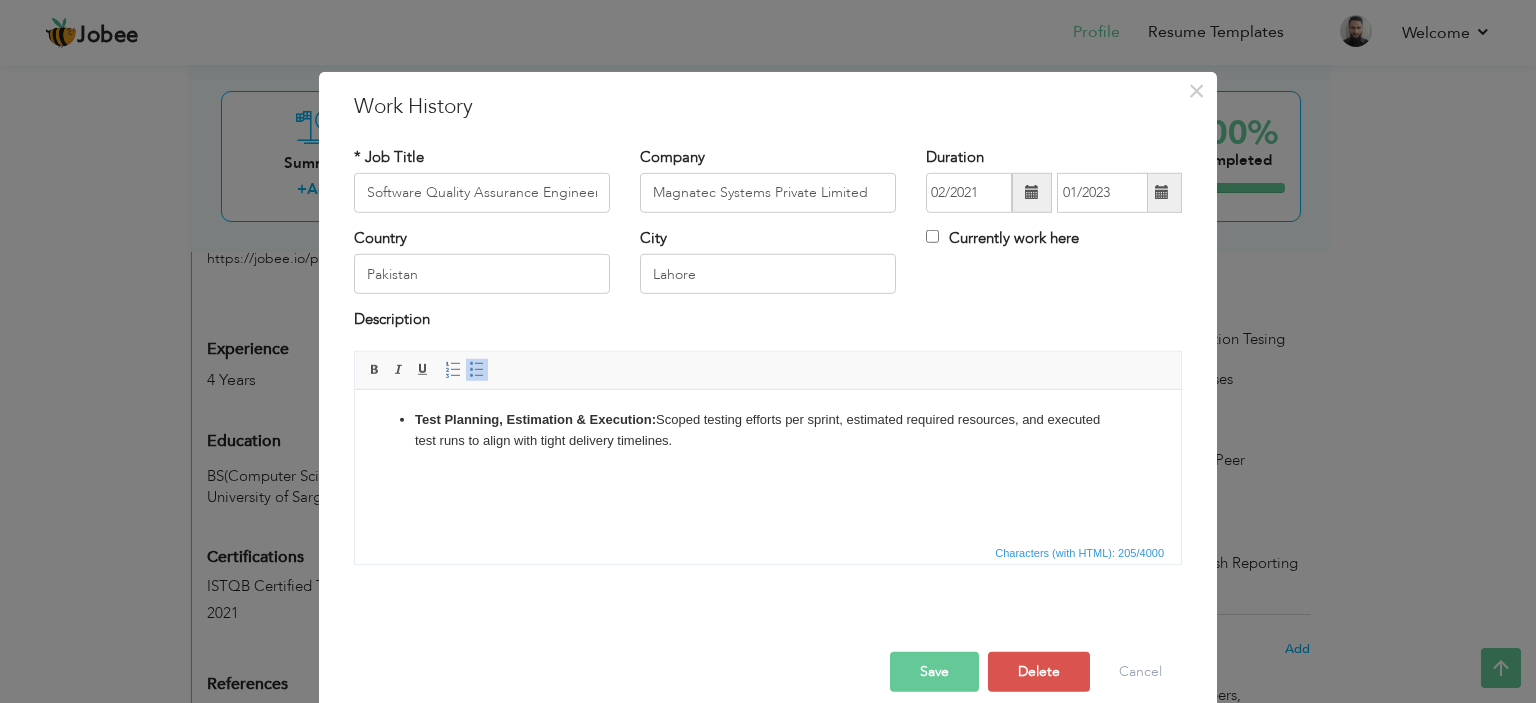 click on "Test Planning, Estimation & Execution:  Scoped testing efforts per sprint, estimated required resources, and executed test runs to align with tight delivery timelines." at bounding box center (768, 430) 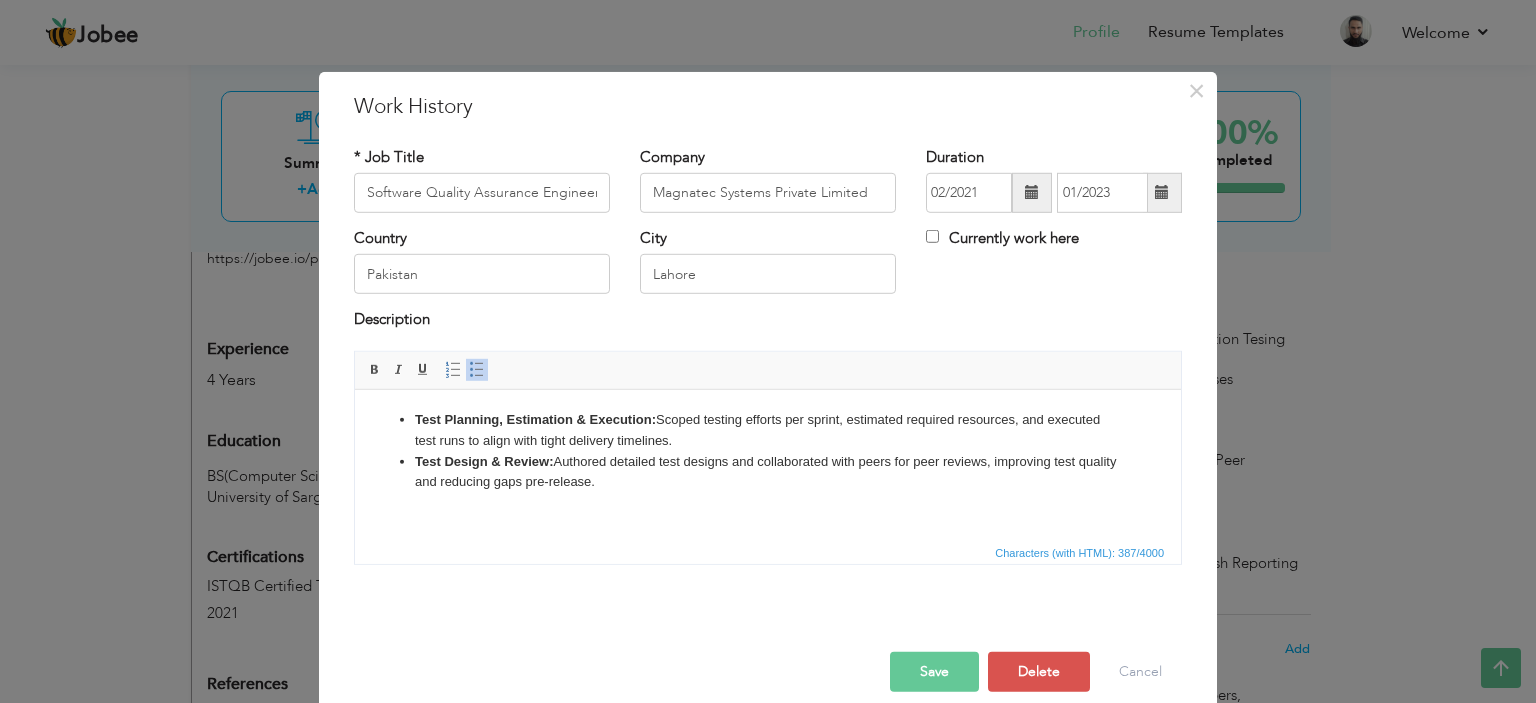 click on "Test Design & Review:  Authored detailed test designs and collaborated with peers for peer reviews, improving test quality and reducing gaps pre-release." at bounding box center [768, 472] 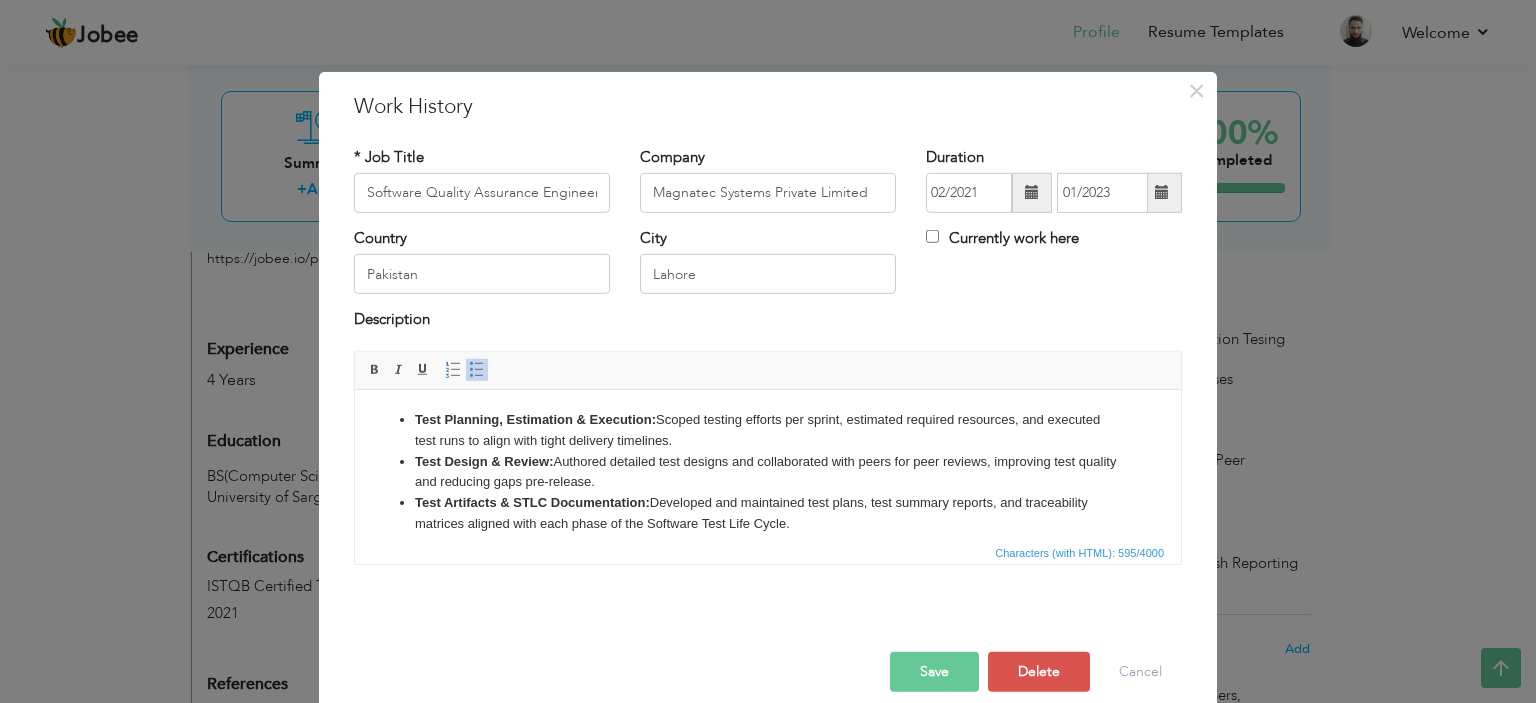 click on "Test Artifacts & STLC Documentation: Developed and maintained test plans, test summary reports, and traceability matrices aligned with each phase of the Software Test Life Cycle." at bounding box center (768, 513) 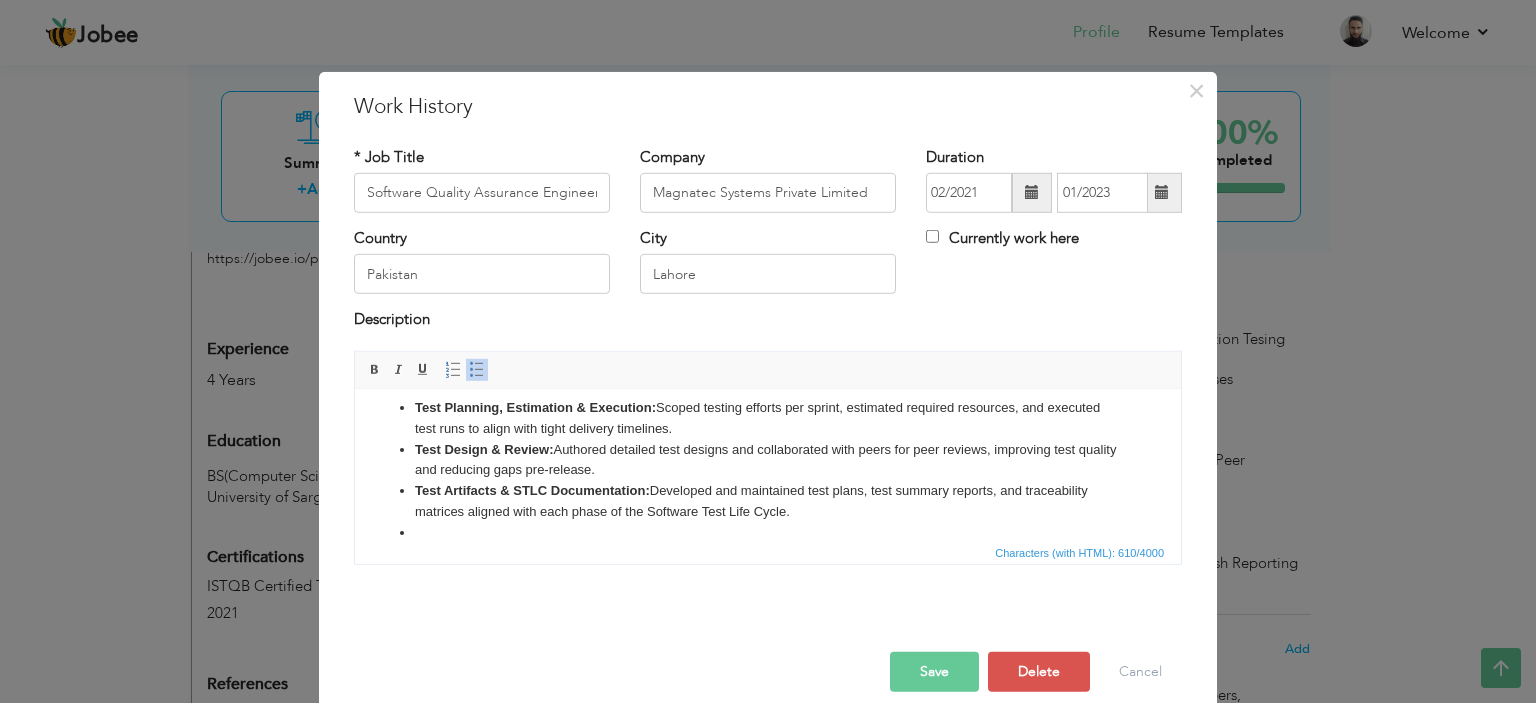scroll, scrollTop: 264, scrollLeft: 0, axis: vertical 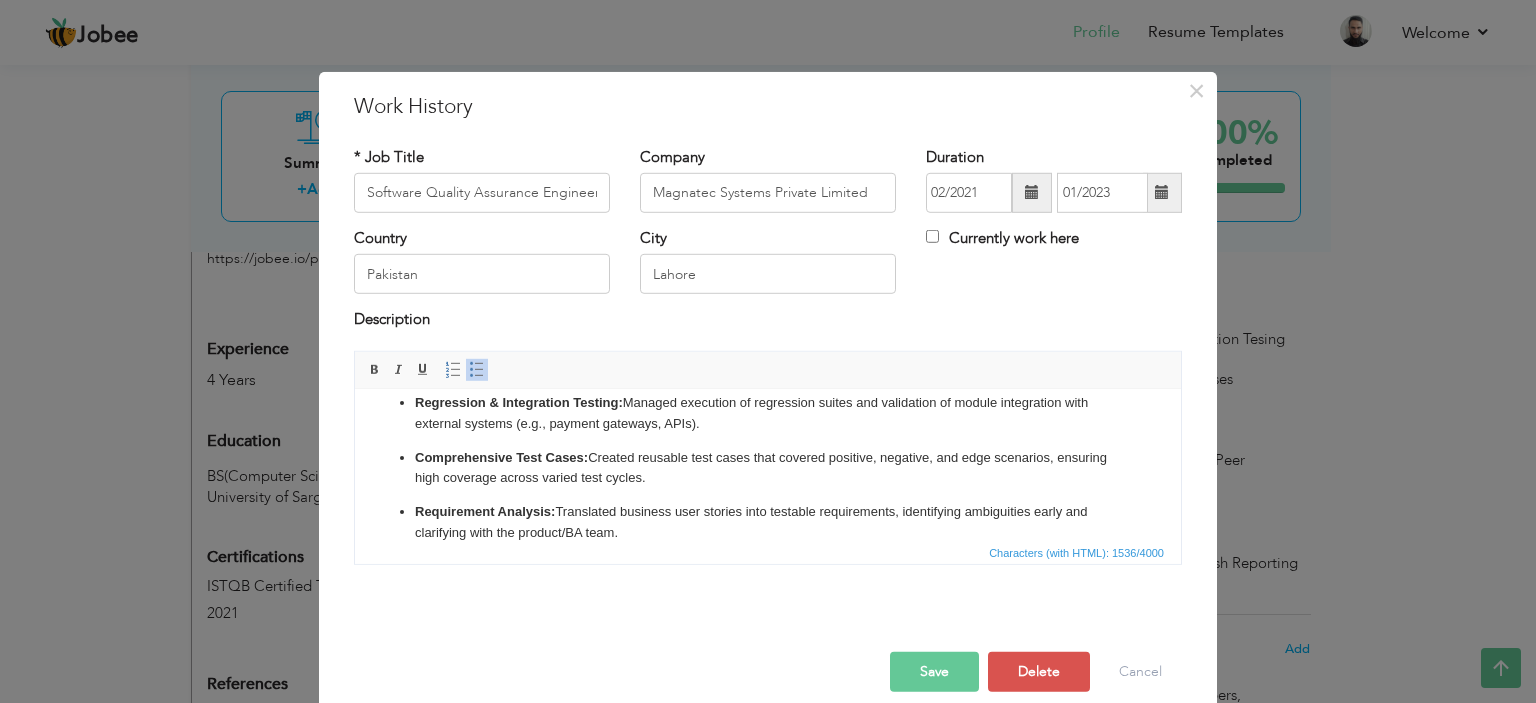 click on "Comprehensive Test Cases: Created reusable test cases that covered positive, negative, and edge scenarios, ensuring high coverage across varied test cycles." at bounding box center [768, 468] 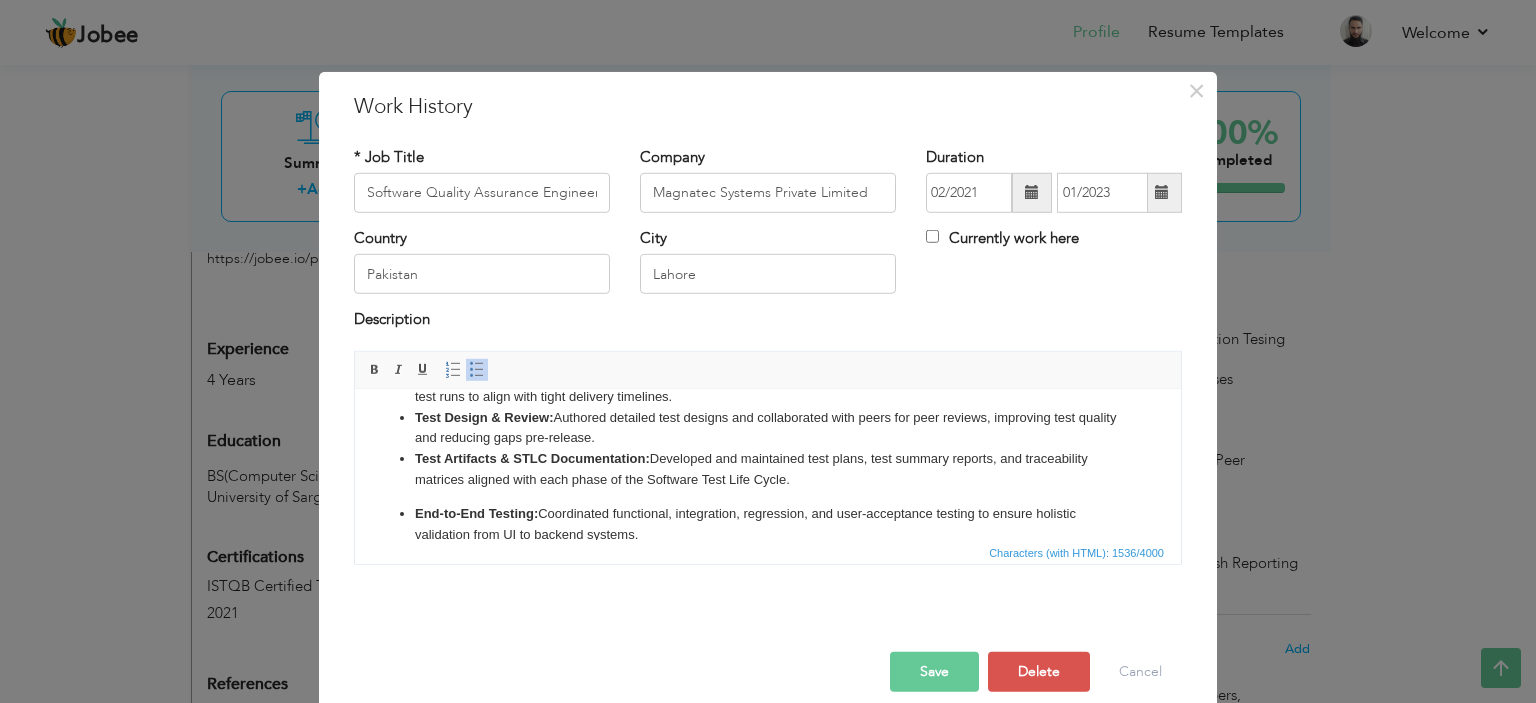 scroll, scrollTop: 23, scrollLeft: 0, axis: vertical 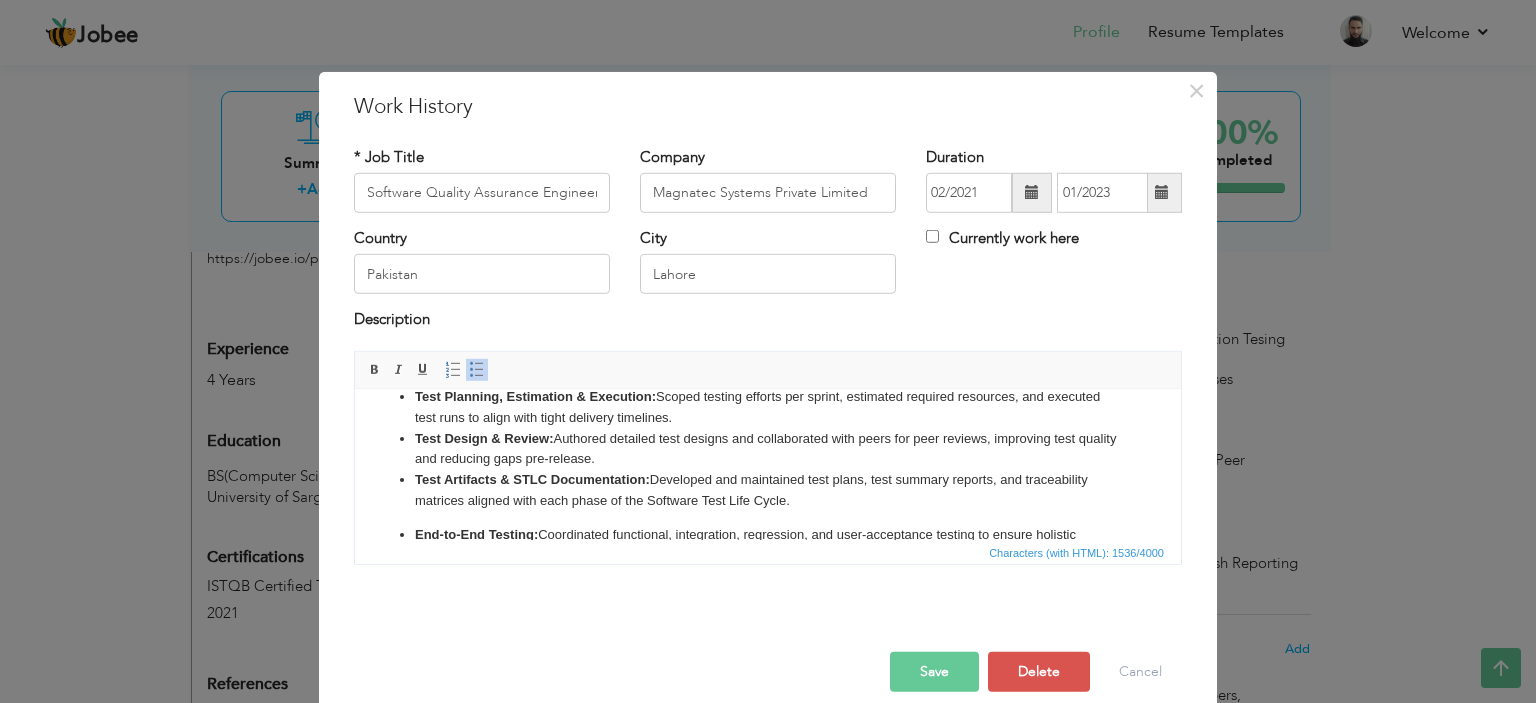 click on "Test Planning, Estimation & Execution:  Scoped testing efforts per sprint, estimated required resources, and executed test runs to align with tight delivery timelines. Test Design & Review:  Authored detailed test designs and collaborated with peers for peer reviews, improving test quality and reducing gaps pre-release. Test Artifacts & STLC Documentation:  Developed and maintained test plans, test summary reports, and traceability matrices aligned with each phase of the Software Test Life Cycle. End‑to‑End Testing:  Coordinated functional, integration, regression, and user‑acceptance testing to ensure holistic validation from UI to backend systems. Agile Testing:  Actively participated in daily standups and Sprint Planning in Scrum, adapting QA strategy to evolving stories and iteration goals. Regression & Integration Testing:  Managed execution of regression suites and validation of module integration with external systems (e.g., payment gateways, APIs). Comprehensive Test Cases:" at bounding box center [768, 585] 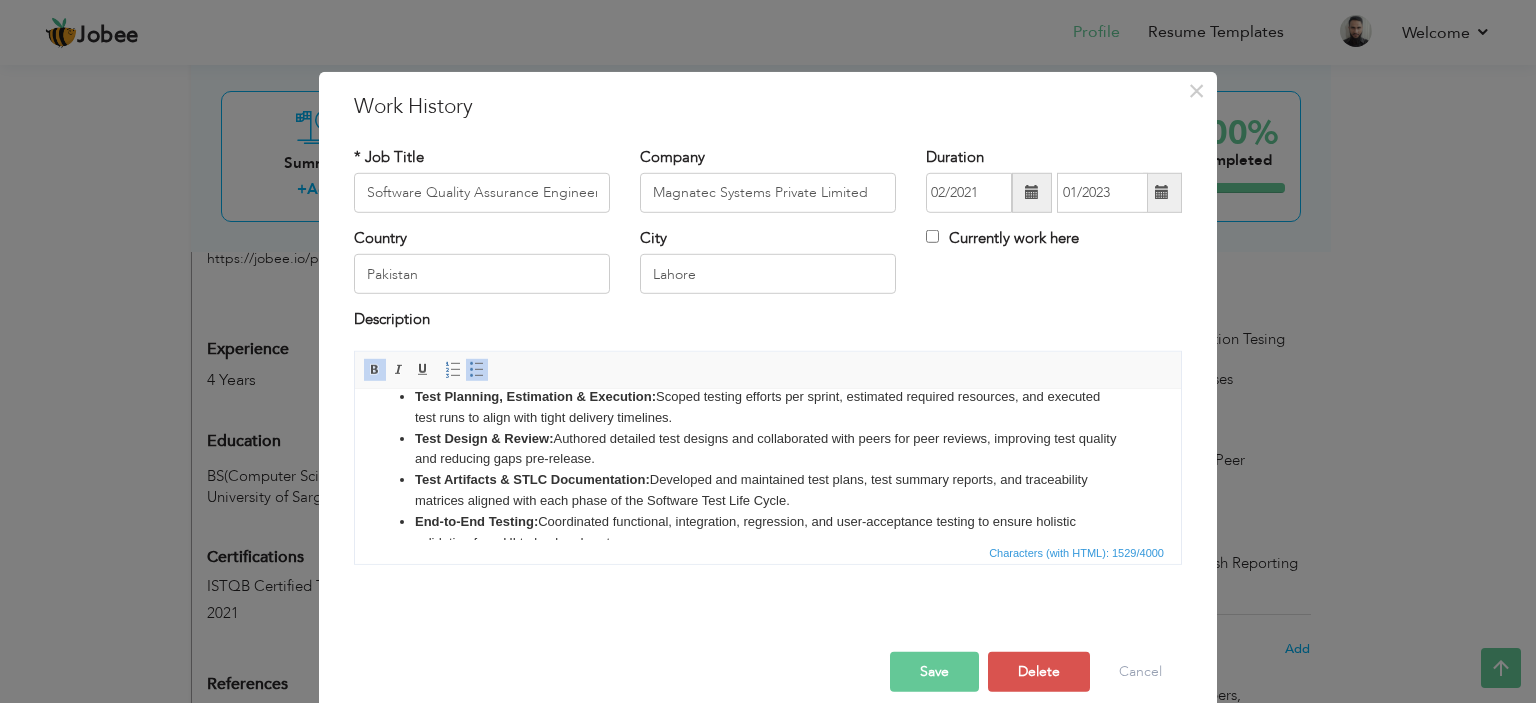 scroll, scrollTop: 0, scrollLeft: 0, axis: both 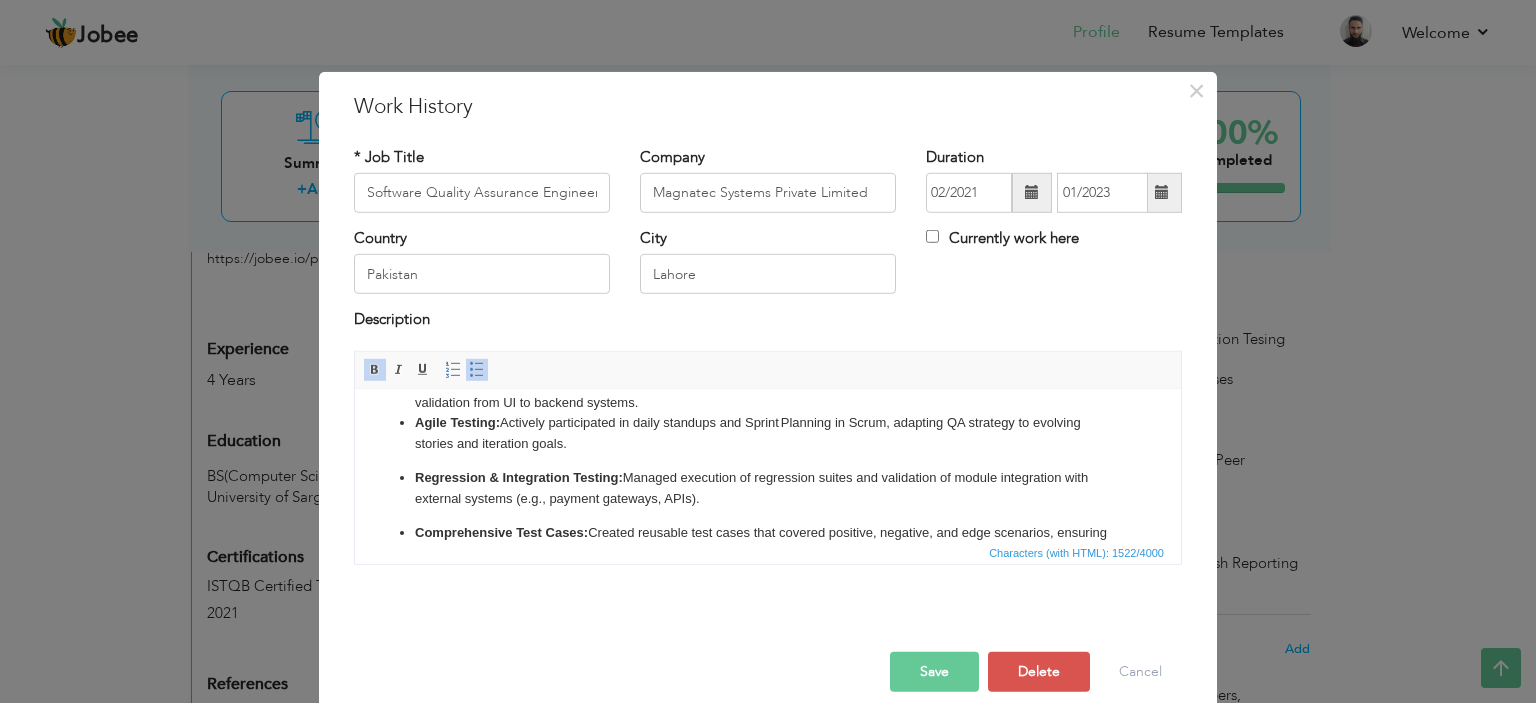 click on "Test Planning, Estimation & Execution:  Scoped testing efforts per sprint, estimated required resources, and executed test runs to align with tight delivery timelines. Test Design & Review:  Authored detailed test designs and collaborated with peers for peer reviews, improving test quality and reducing gaps pre-release. Test Artifacts & STLC Documentation:  Developed and maintained test plans, test summary reports, and traceability matrices aligned with each phase of the Software Test Life Cycle. End‑to‑End Testing:  Coordinated functional, integration, regression, and user‑acceptance testing to ensure holistic validation from UI to backend systems. Agile Testing:  Actively participated in daily standups and Sprint Planning in Scrum, adapting QA strategy to evolving stories and iteration goals. Regression & Integration Testing:  Managed execution of regression suites and validation of module integration with external systems (e.g., payment gateways, APIs). Comprehensive Test Cases:" at bounding box center [768, 432] 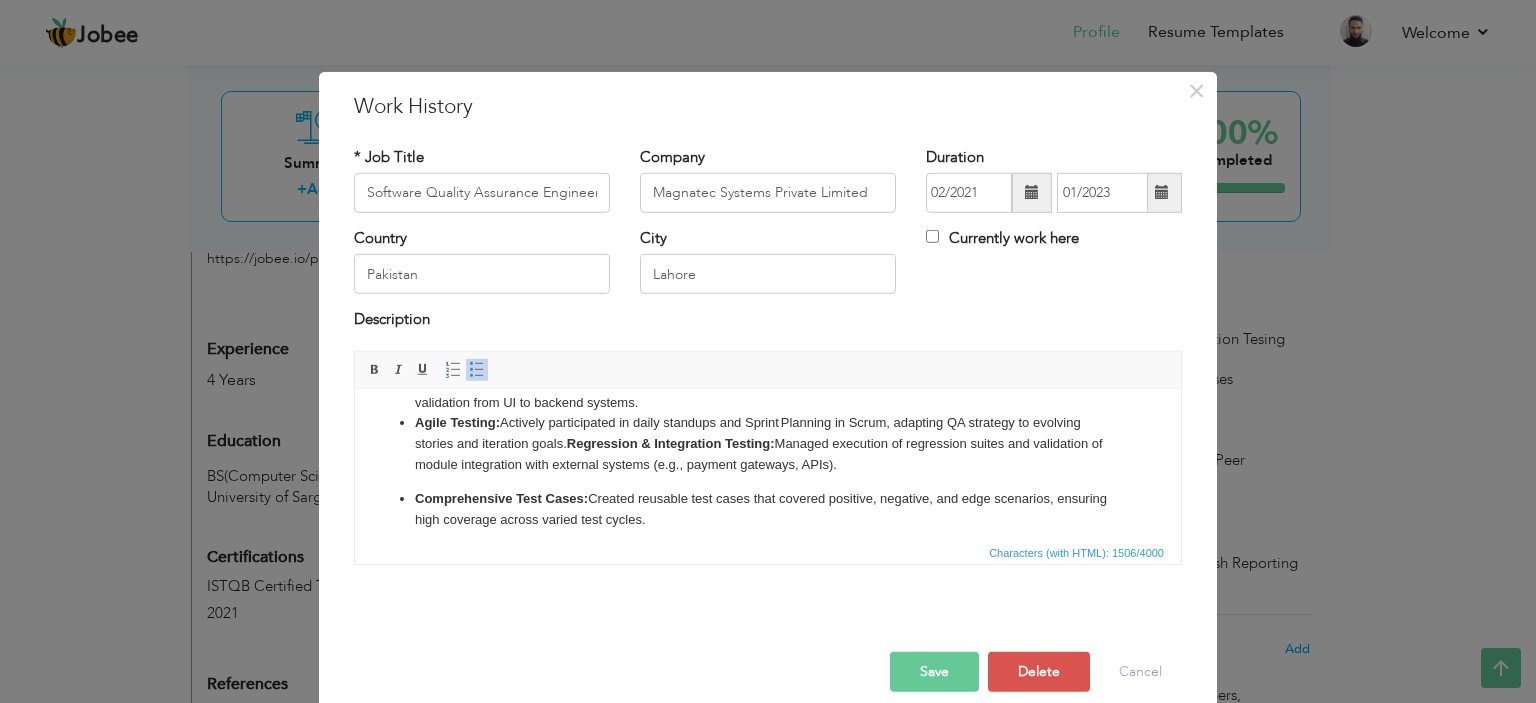 type 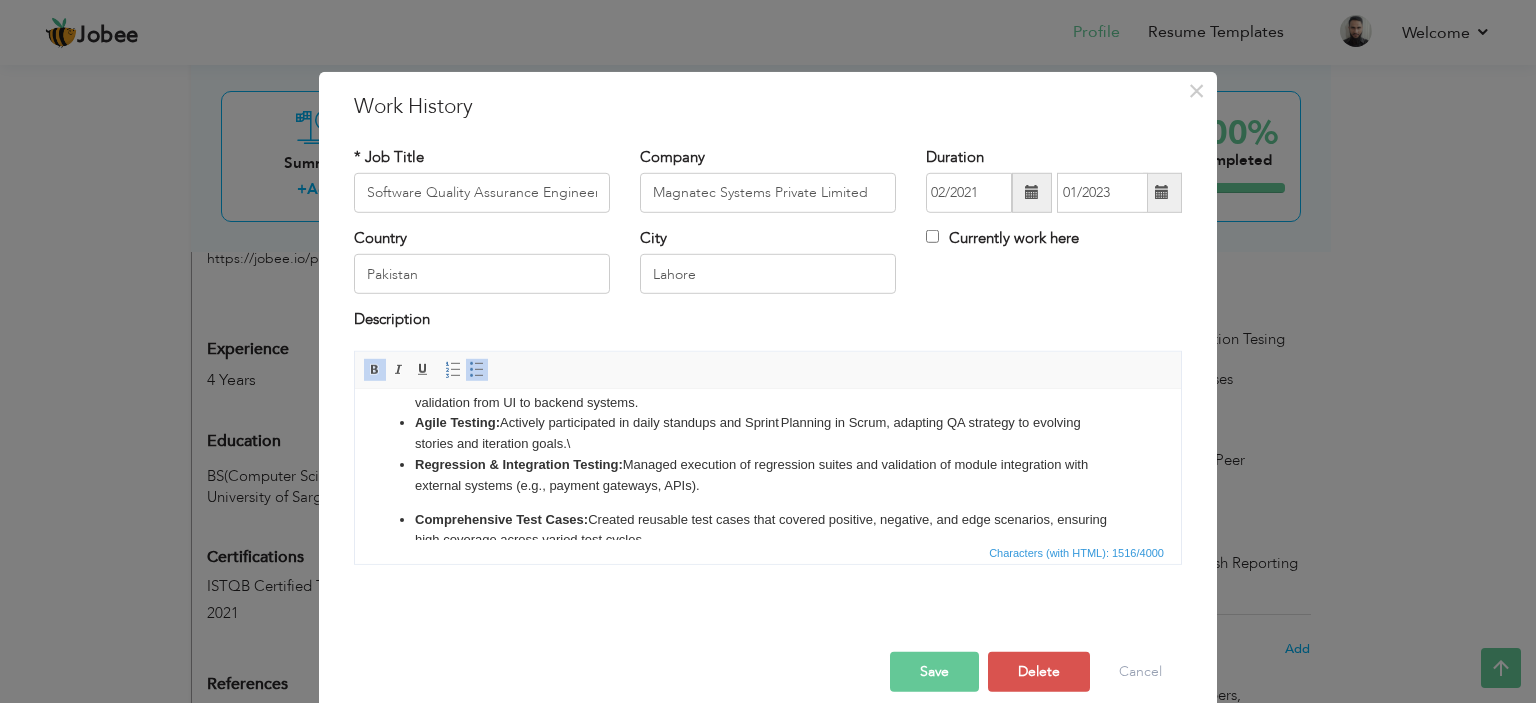 click on "Agile Testing:  Actively participated in daily standups and Sprint Planning in Scrum, adapting QA strategy to evolving stories and iteration goals. \" at bounding box center (768, 433) 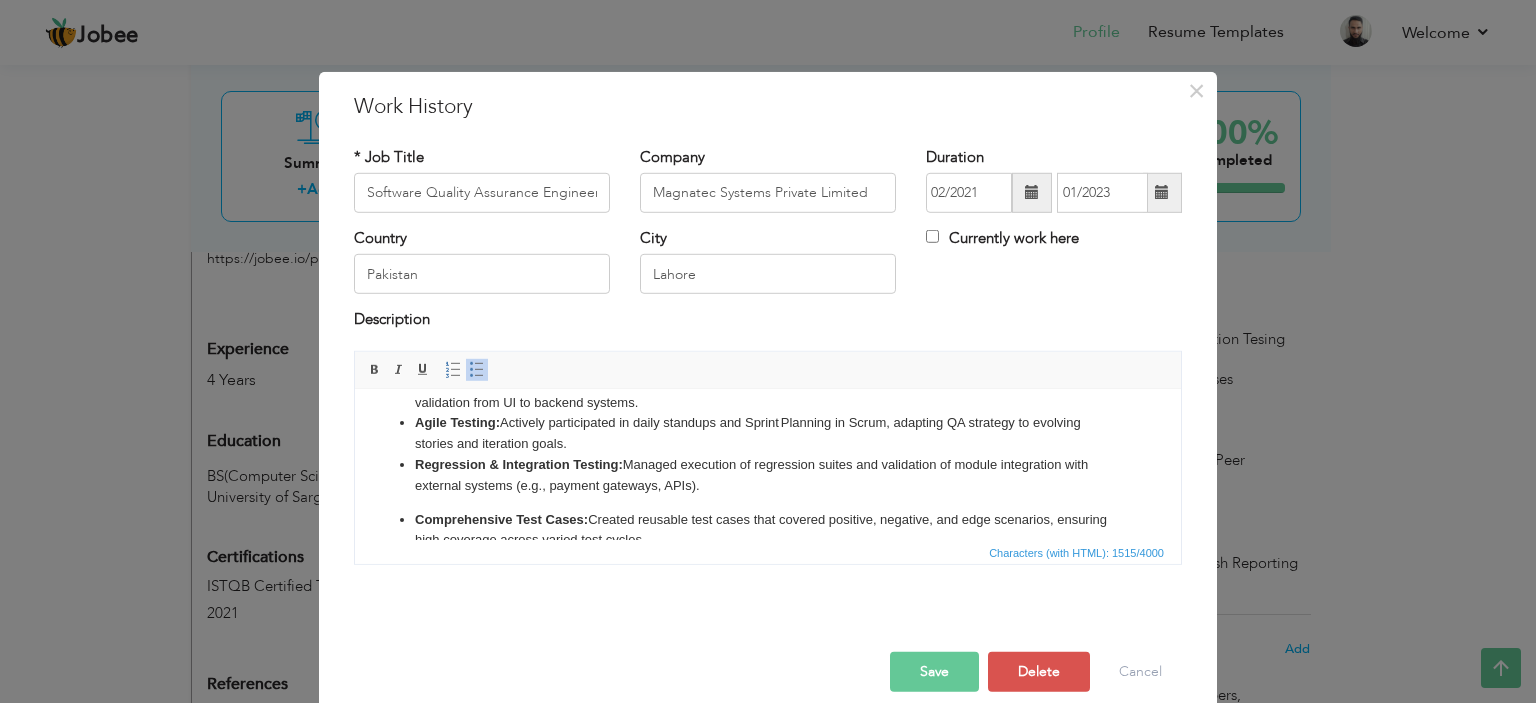 click on "Comprehensive Test Cases:" at bounding box center [501, 518] 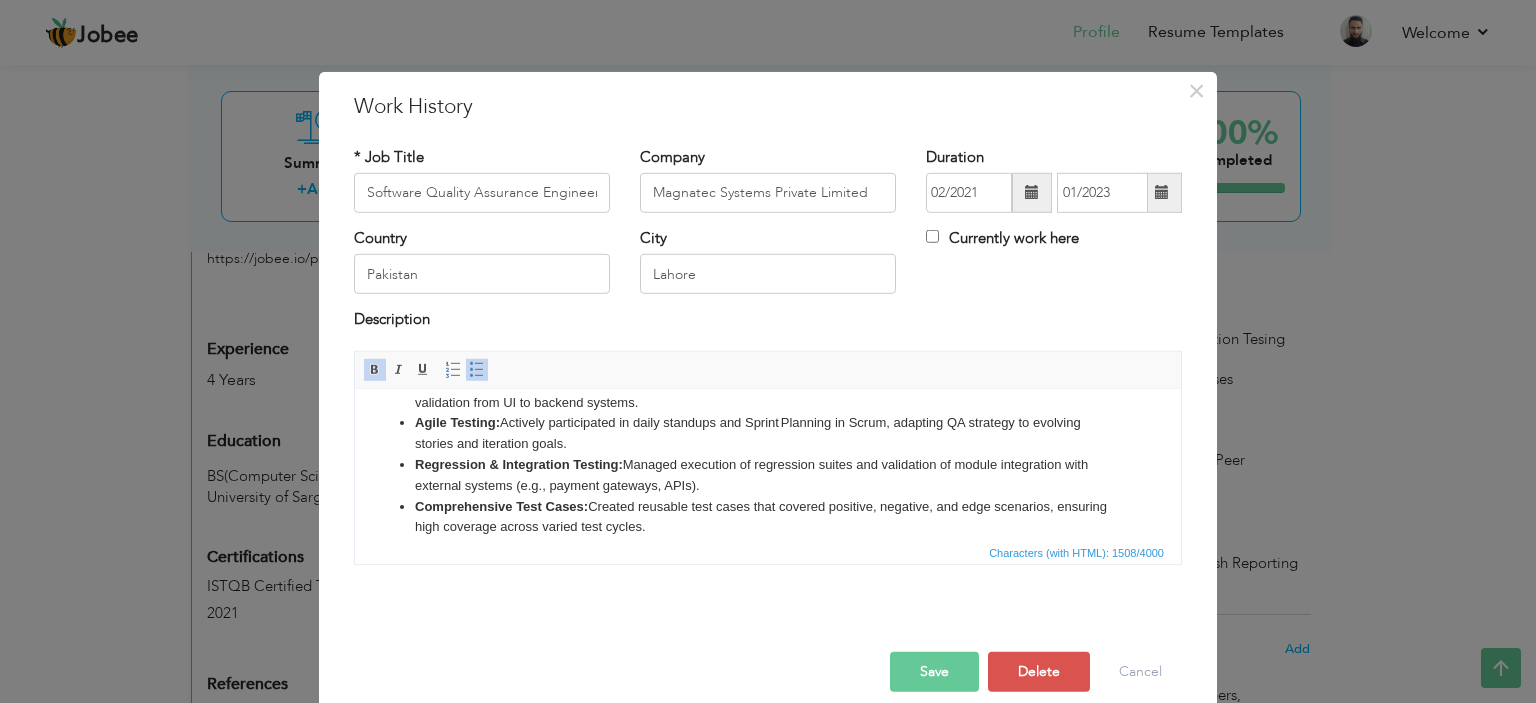 click on "Comprehensive Test Cases: Created reusable test cases that covered positive, negative, and edge scenarios, ensuring high coverage across varied test cycles." at bounding box center (768, 517) 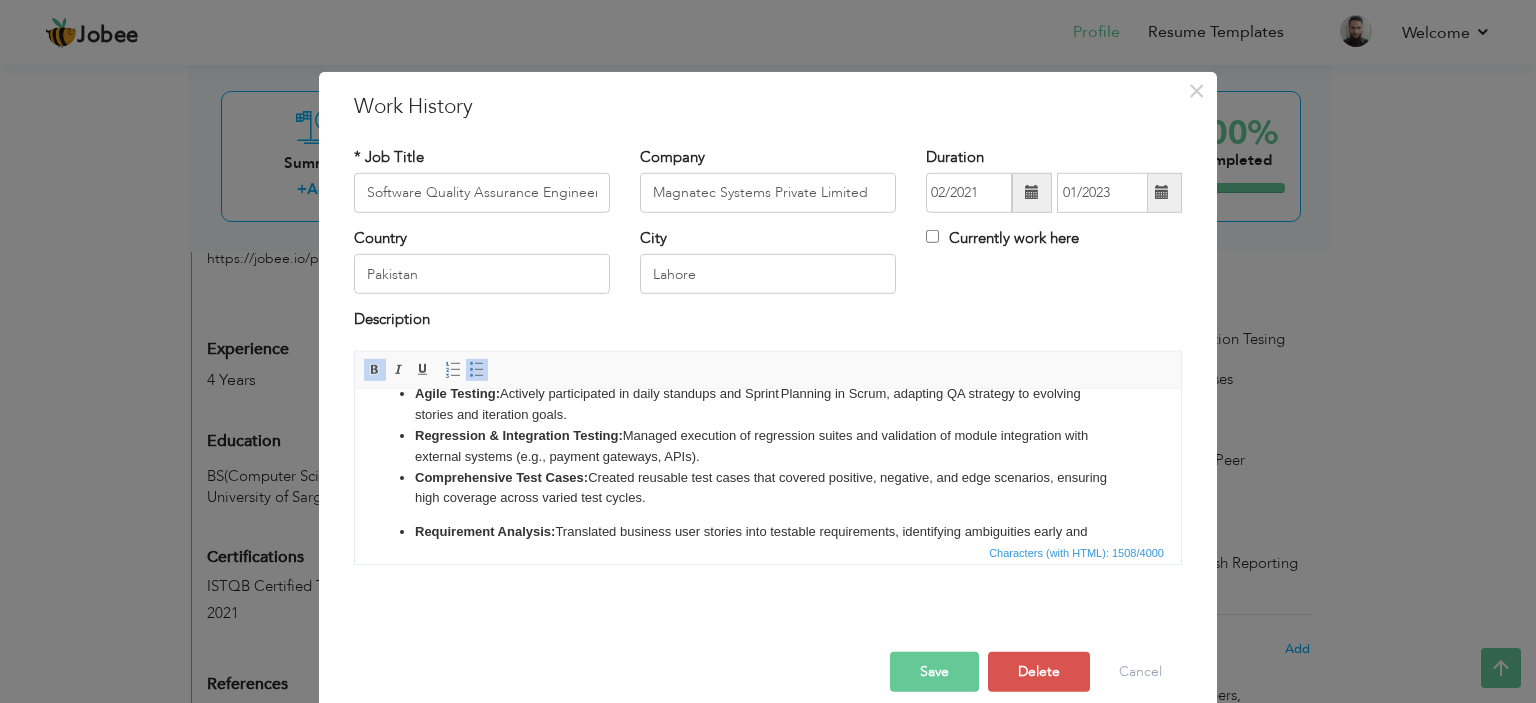scroll, scrollTop: 212, scrollLeft: 0, axis: vertical 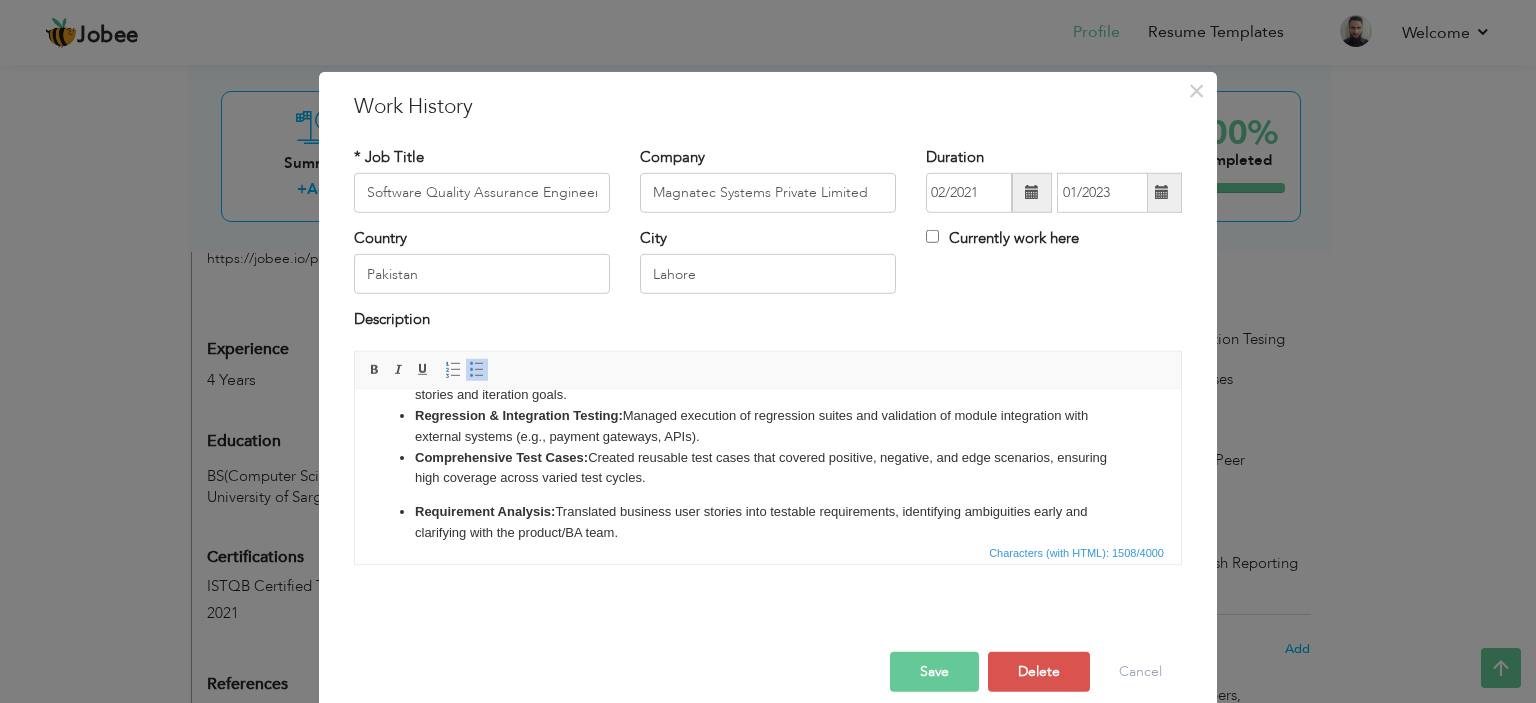 click on "Test Planning, Estimation & Execution:  Scoped testing efforts per sprint, estimated required resources, and executed test runs to align with tight delivery timelines. Test Design & Review:  Authored detailed test designs and collaborated with peers for peer reviews, improving test quality and reducing gaps pre-release. Test Artifacts & STLC Documentation:  Developed and maintained test plans, test summary reports, and traceability matrices aligned with each phase of the Software Test Life Cycle. End‑to‑End Testing:  Coordinated functional, integration, regression, and user‑acceptance testing to ensure holistic validation from UI to backend systems. Agile Testing:  Actively participated in daily standups and Sprint Planning in Scrum, adapting QA strategy to evolving stories and iteration goals. Regression & Integration Testing:  Managed execution of regression suites and validation of module integration with external systems (e.g., payment gateways, APIs). Comprehensive Test Cases:" at bounding box center [768, 370] 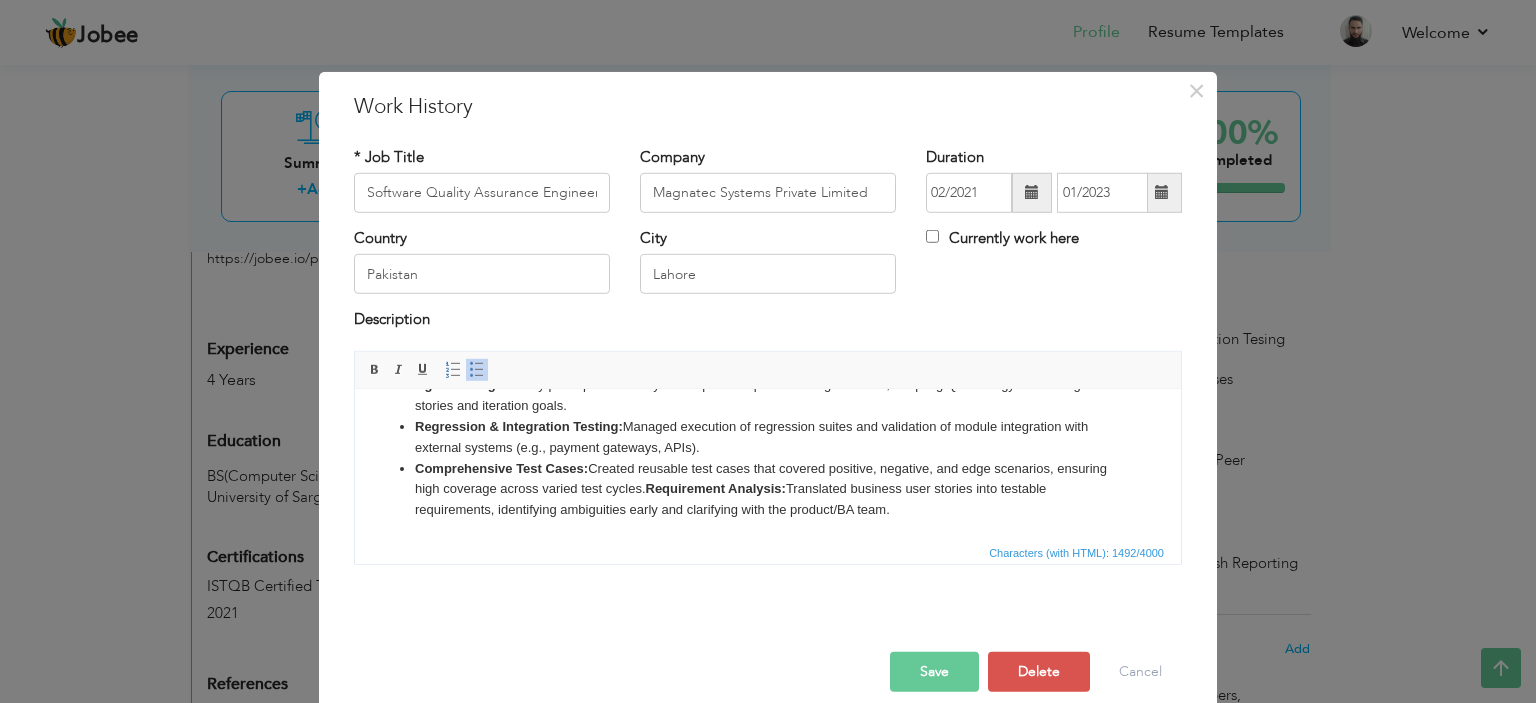 scroll, scrollTop: 212, scrollLeft: 0, axis: vertical 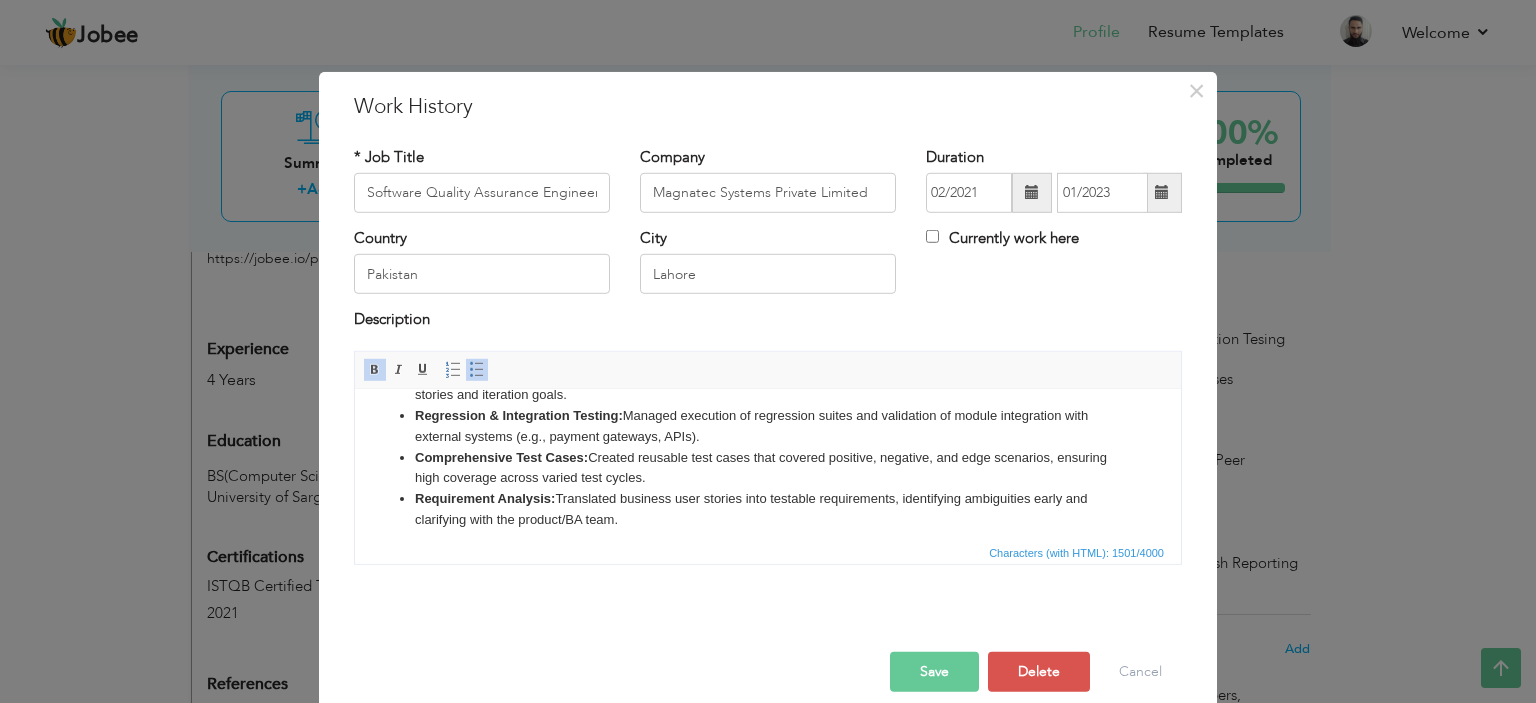 click on "Save" at bounding box center [934, 672] 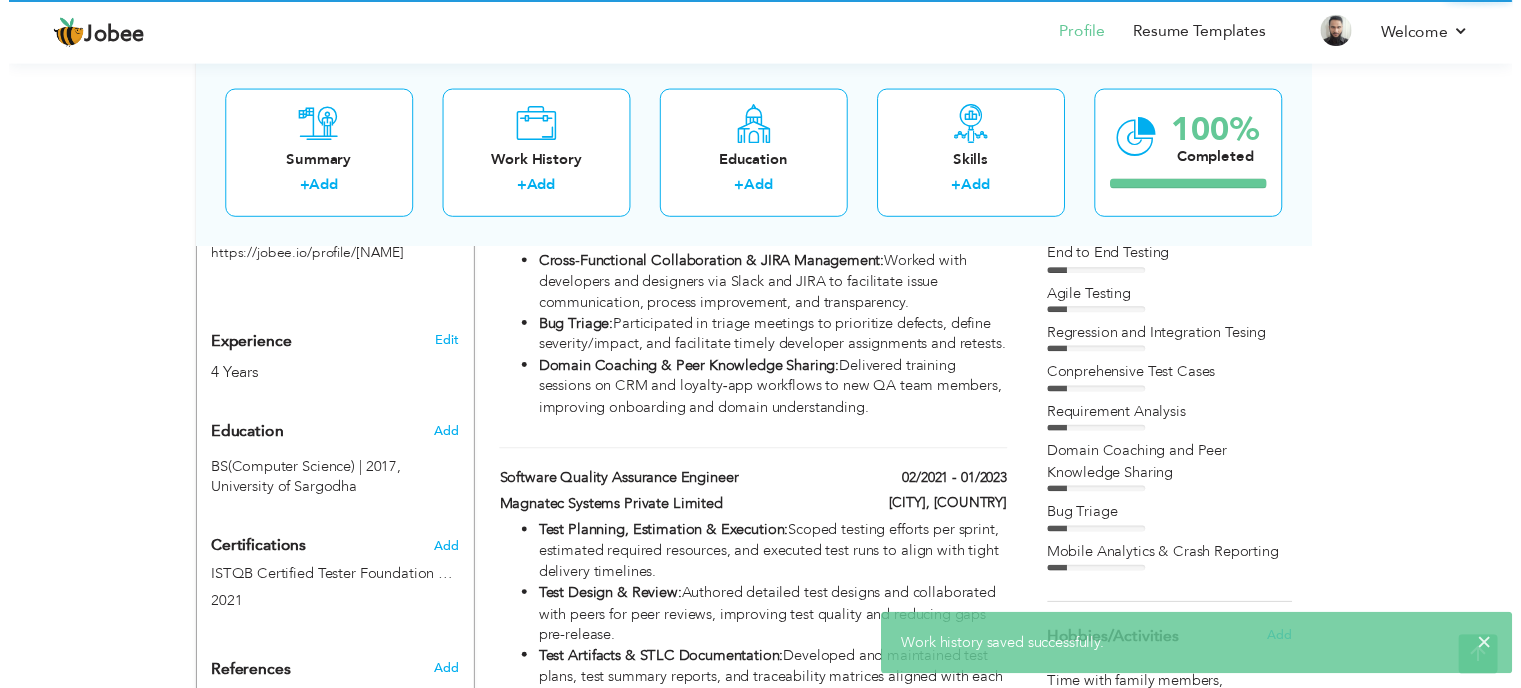 scroll, scrollTop: 0, scrollLeft: 0, axis: both 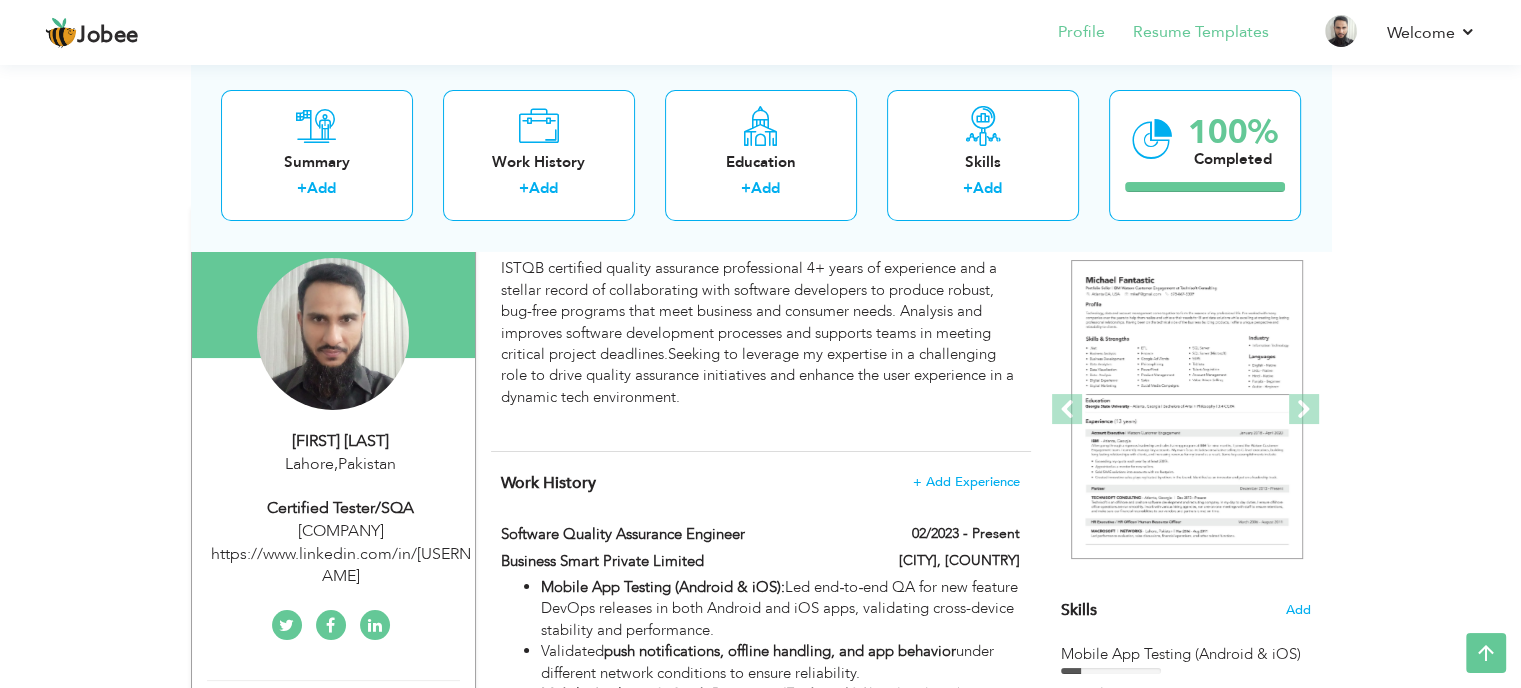 click on "Resume Templates" at bounding box center [1187, 34] 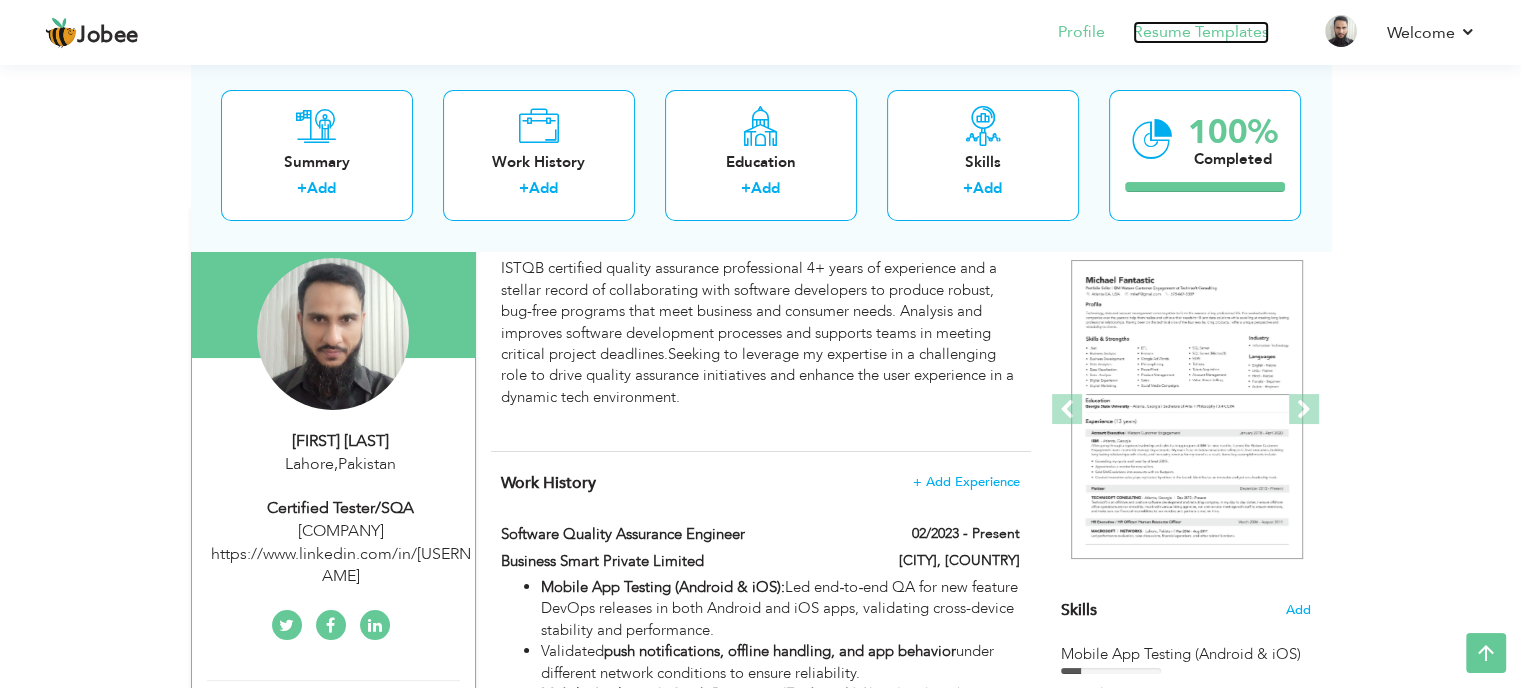 click on "Resume Templates" at bounding box center [1201, 32] 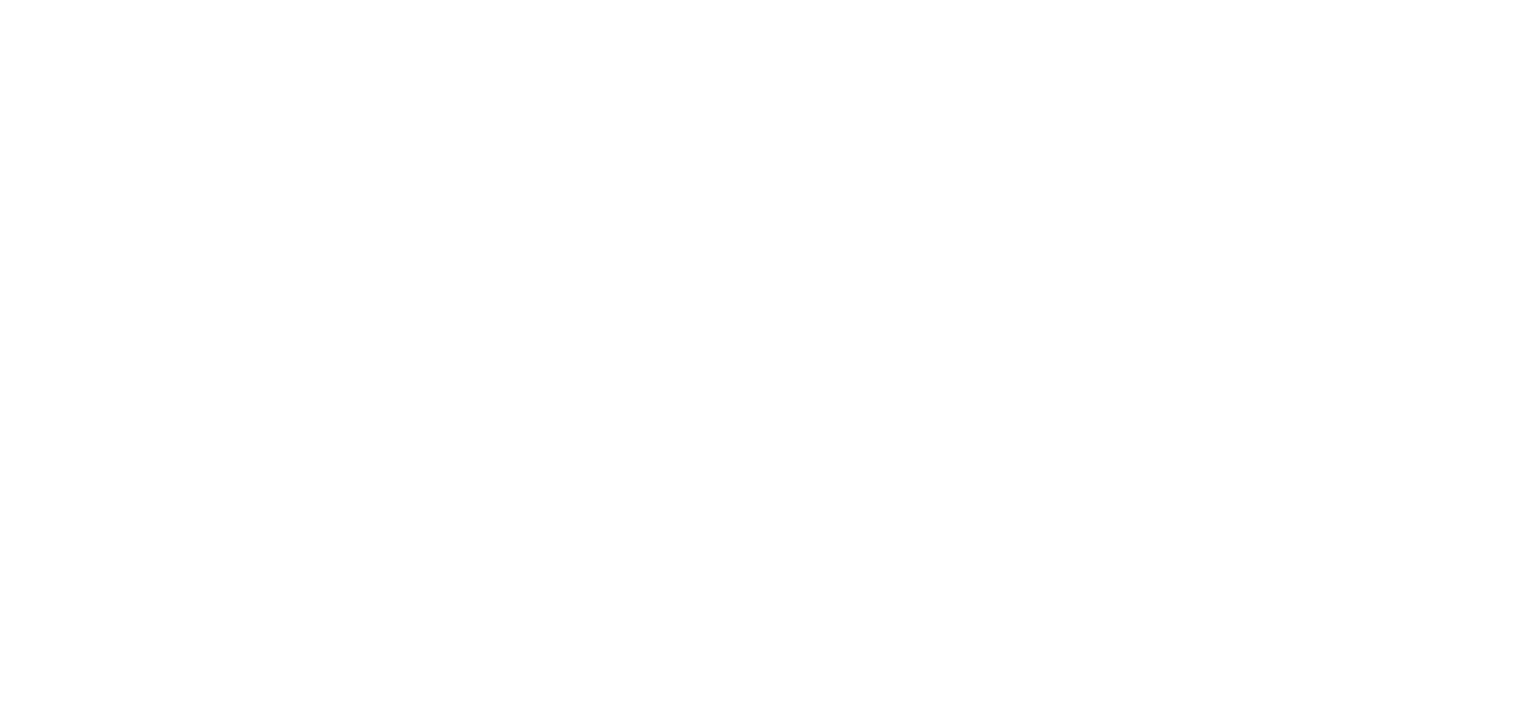 scroll, scrollTop: 0, scrollLeft: 0, axis: both 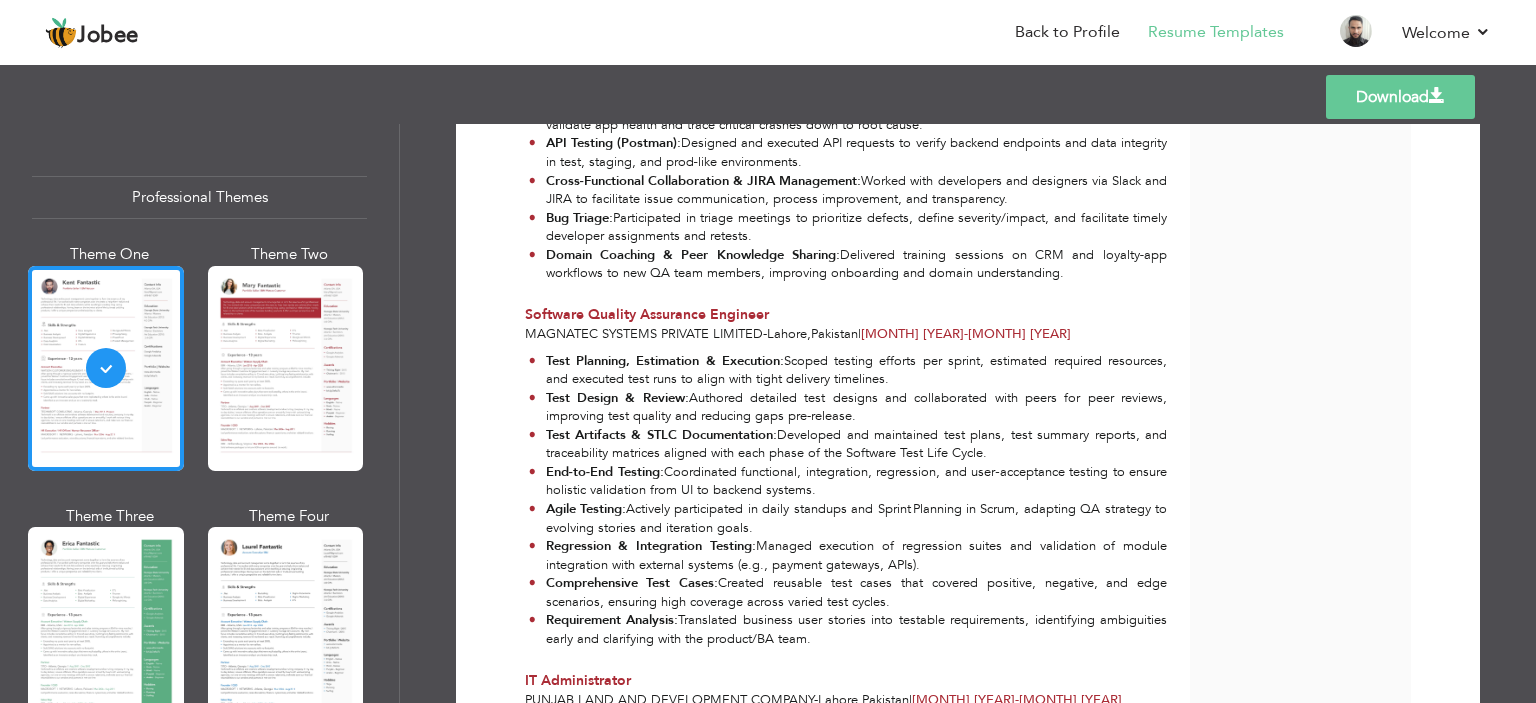 click on "Download" at bounding box center [1400, 97] 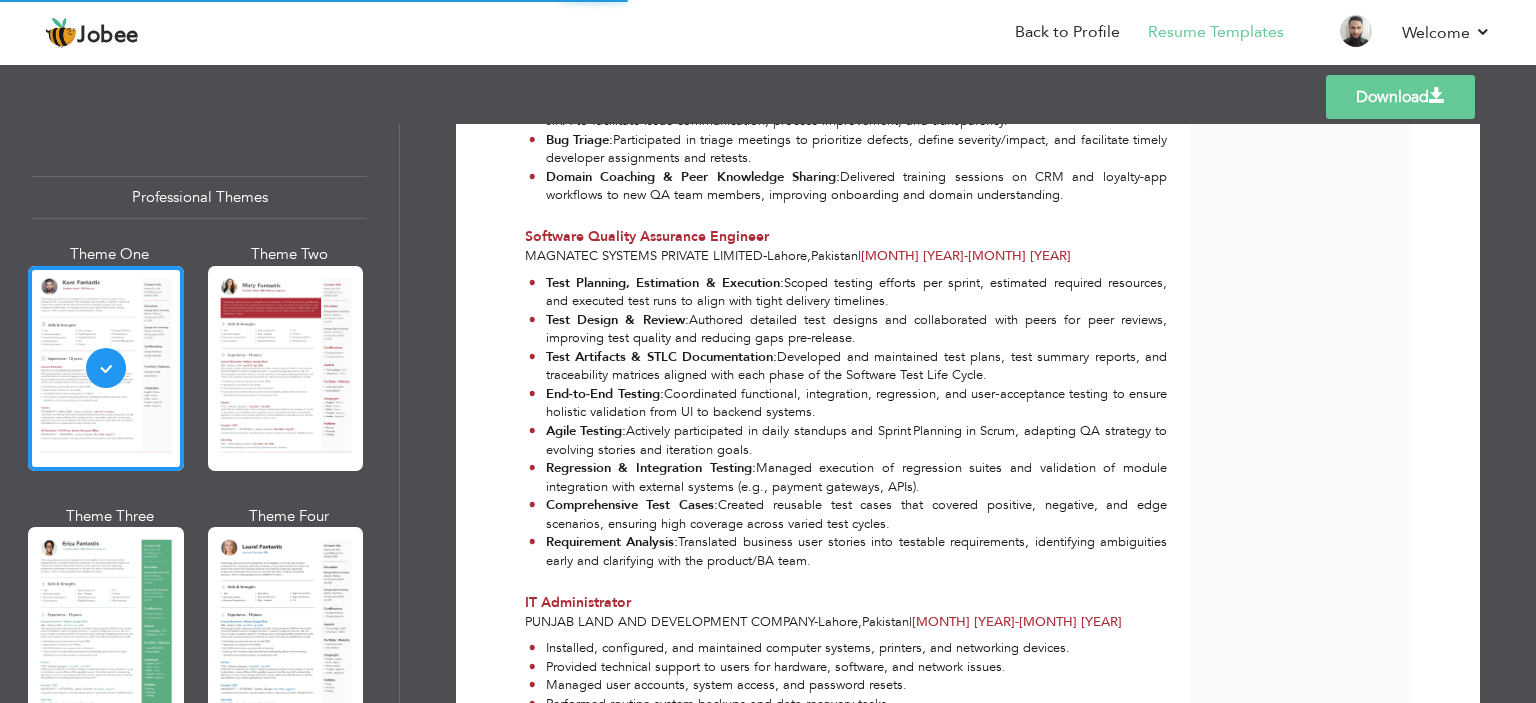 scroll, scrollTop: 820, scrollLeft: 0, axis: vertical 